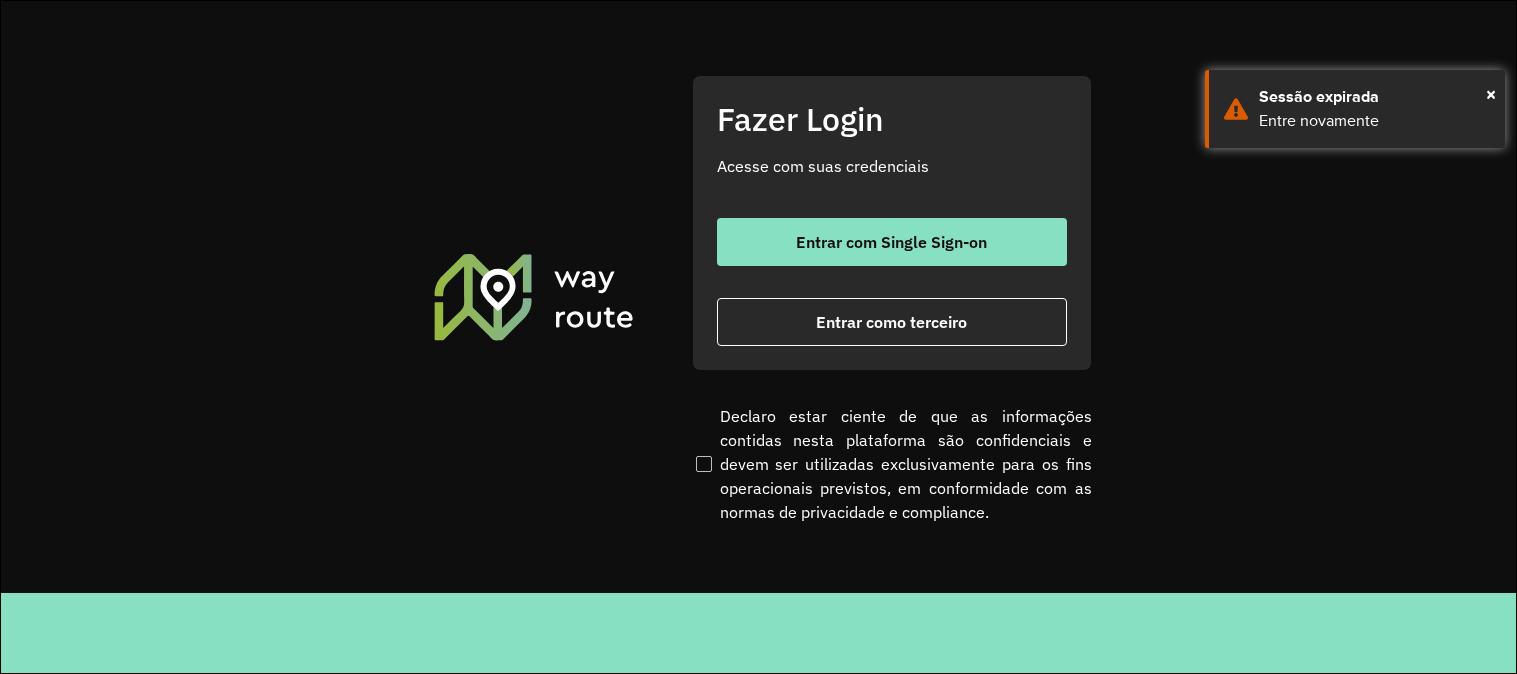 scroll, scrollTop: 0, scrollLeft: 0, axis: both 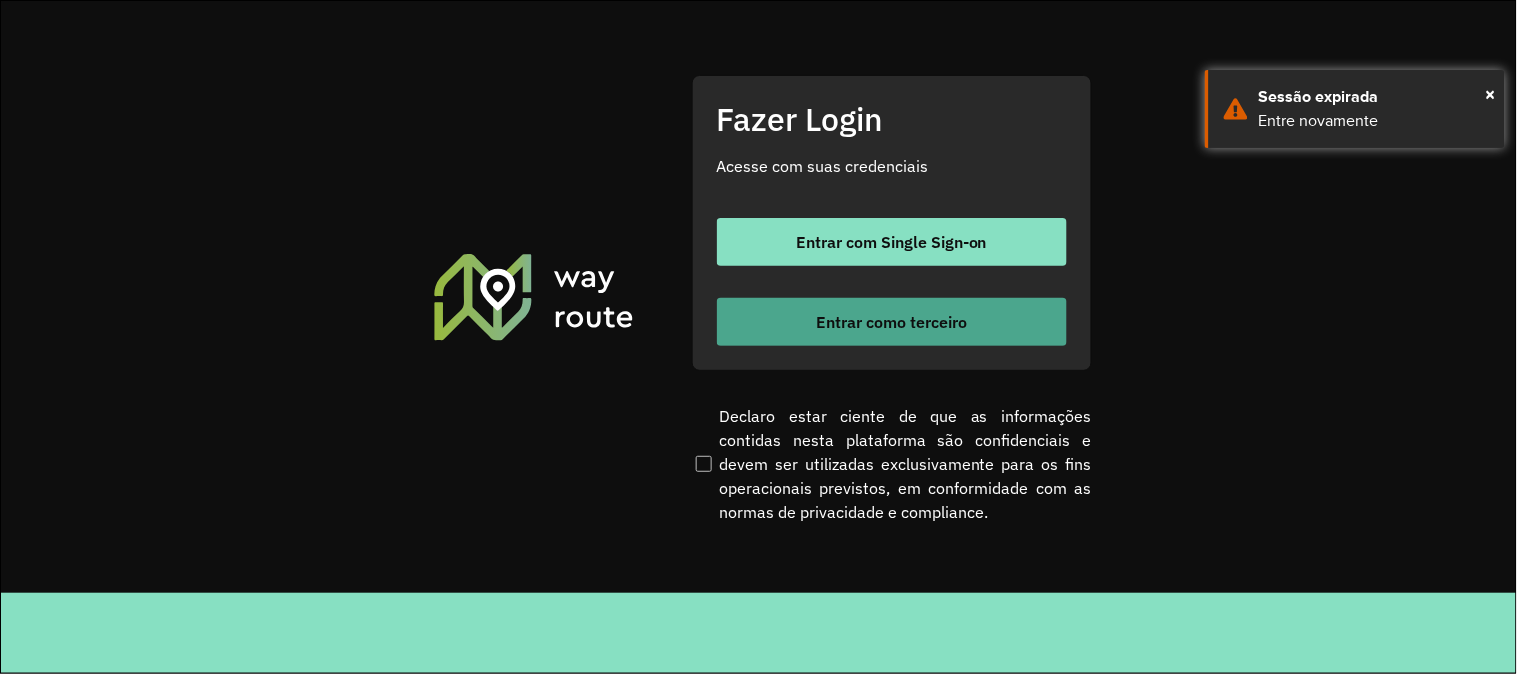 click on "Entrar como terceiro" at bounding box center [891, 322] 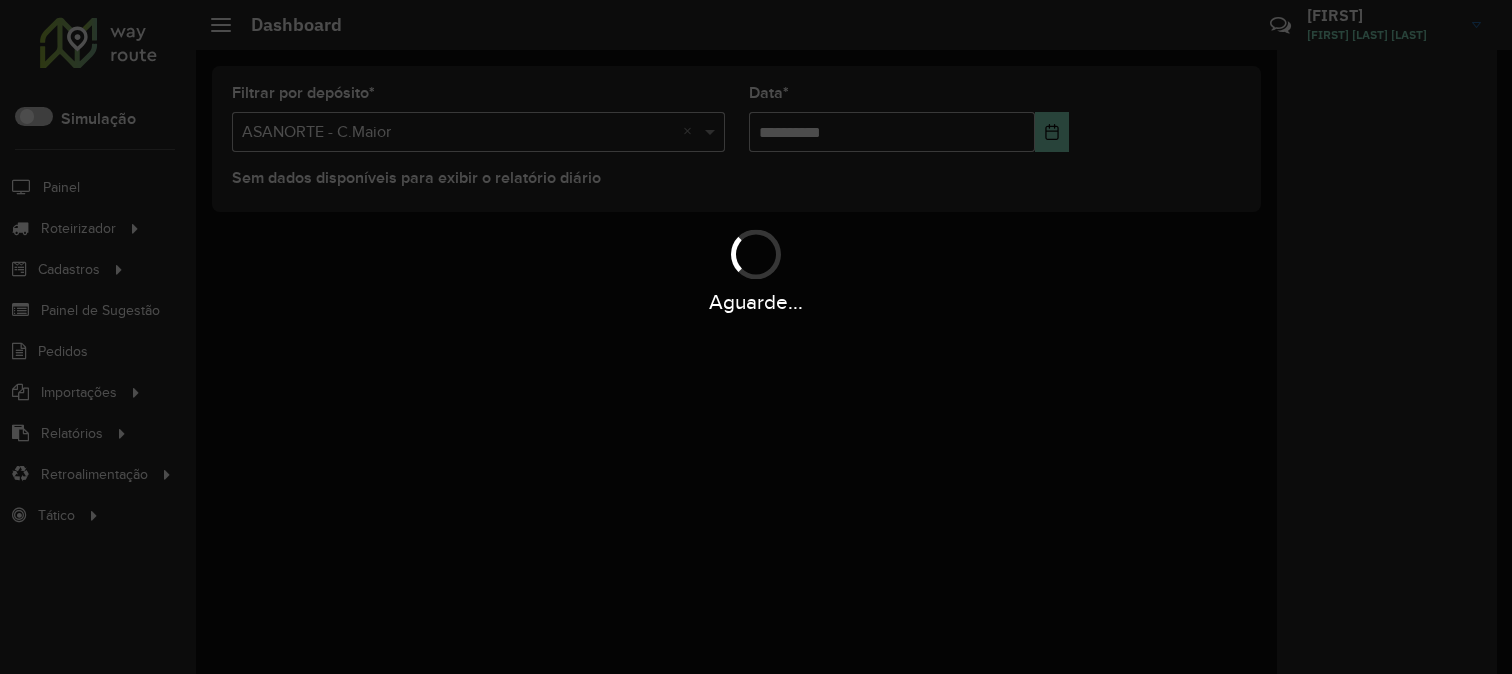 scroll, scrollTop: 0, scrollLeft: 0, axis: both 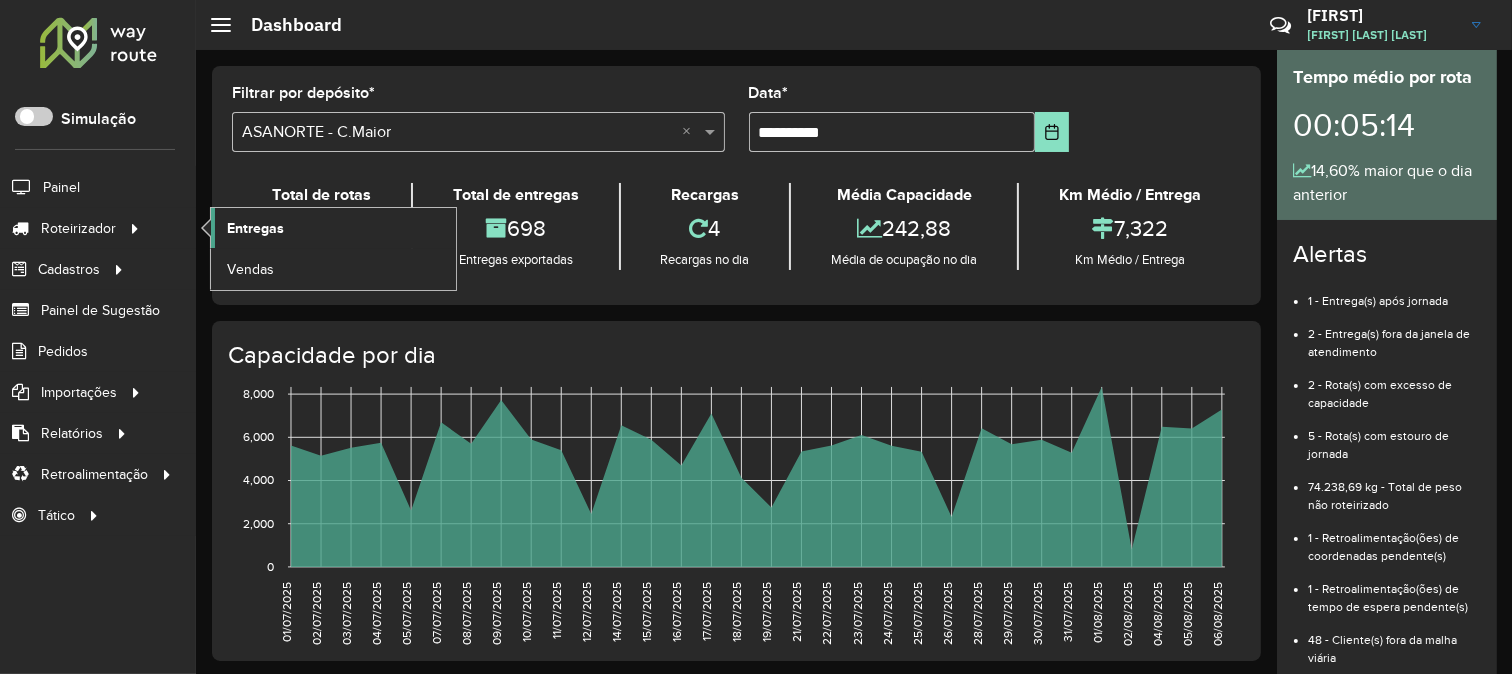 click on "Entregas" 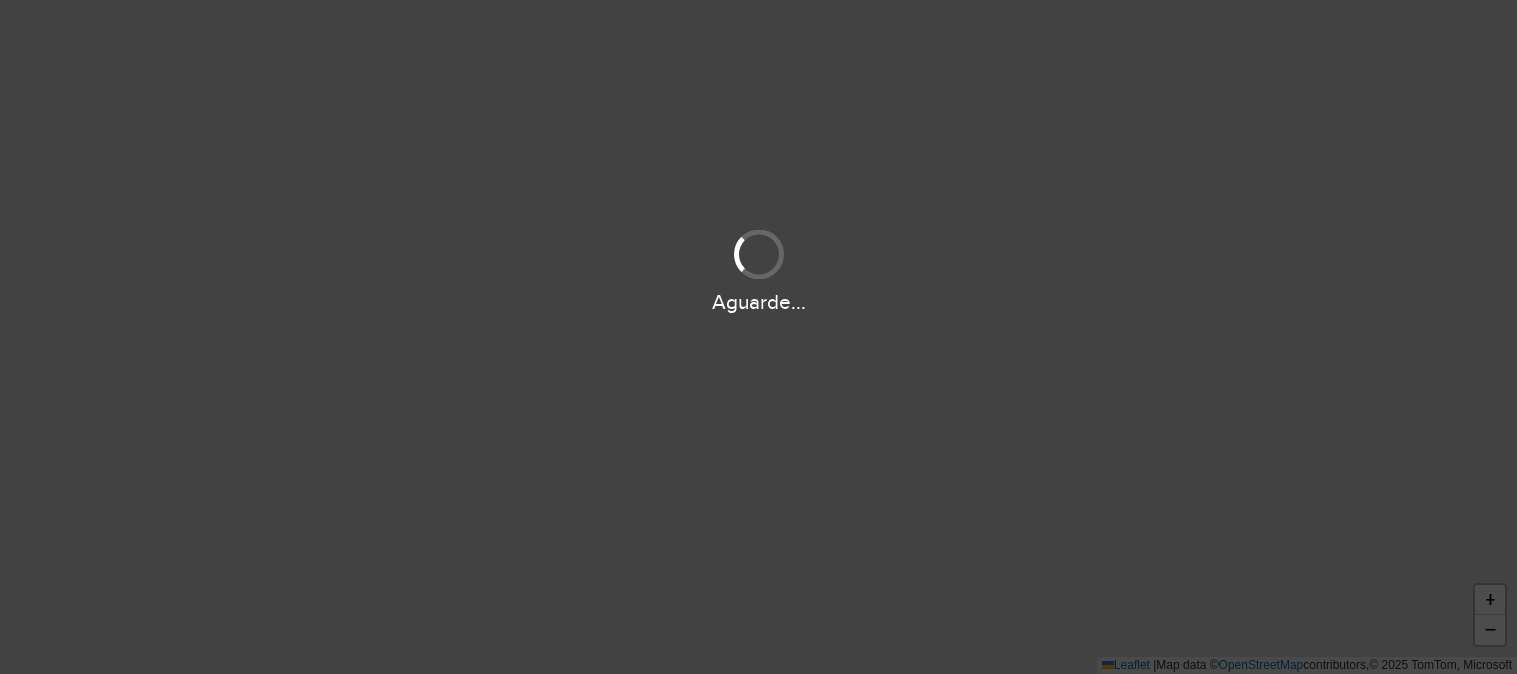 scroll, scrollTop: 0, scrollLeft: 0, axis: both 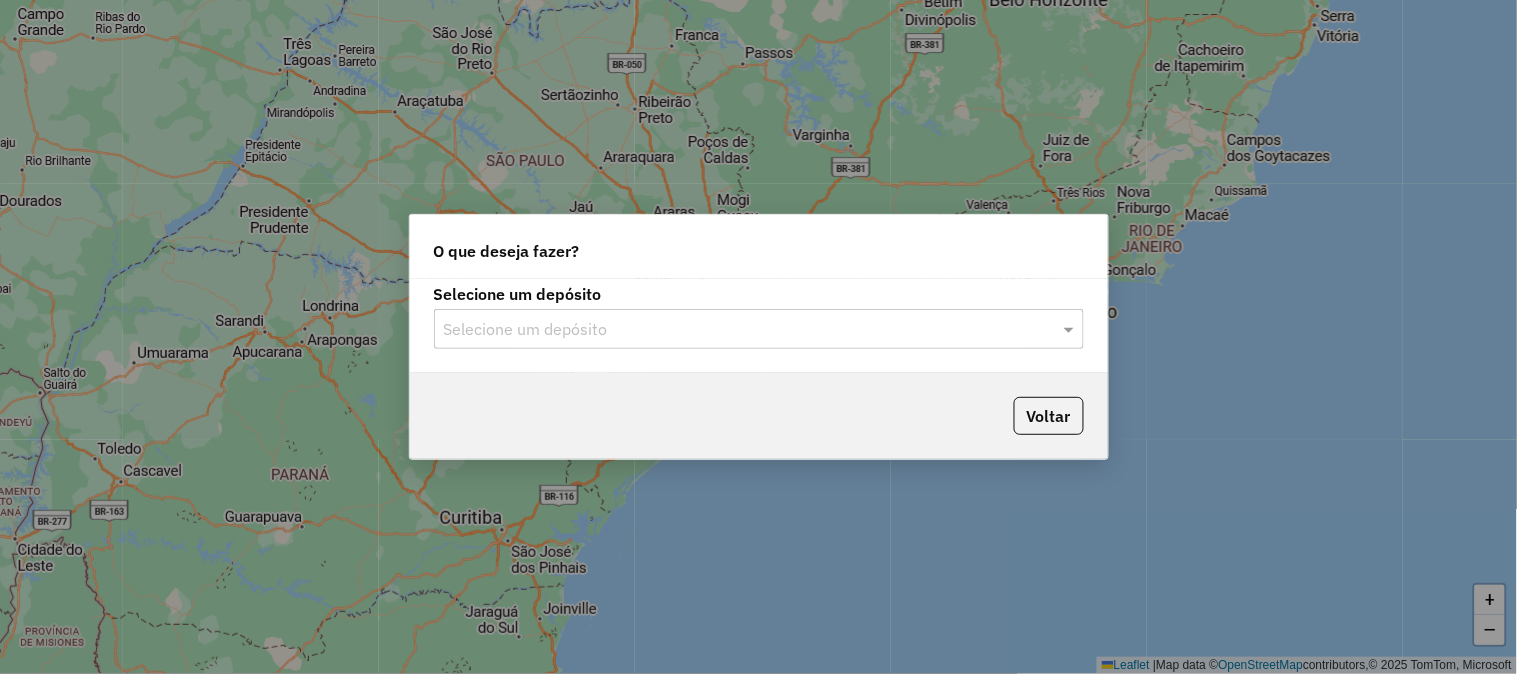 click on "Selecione um depósito Selecione um depósito" 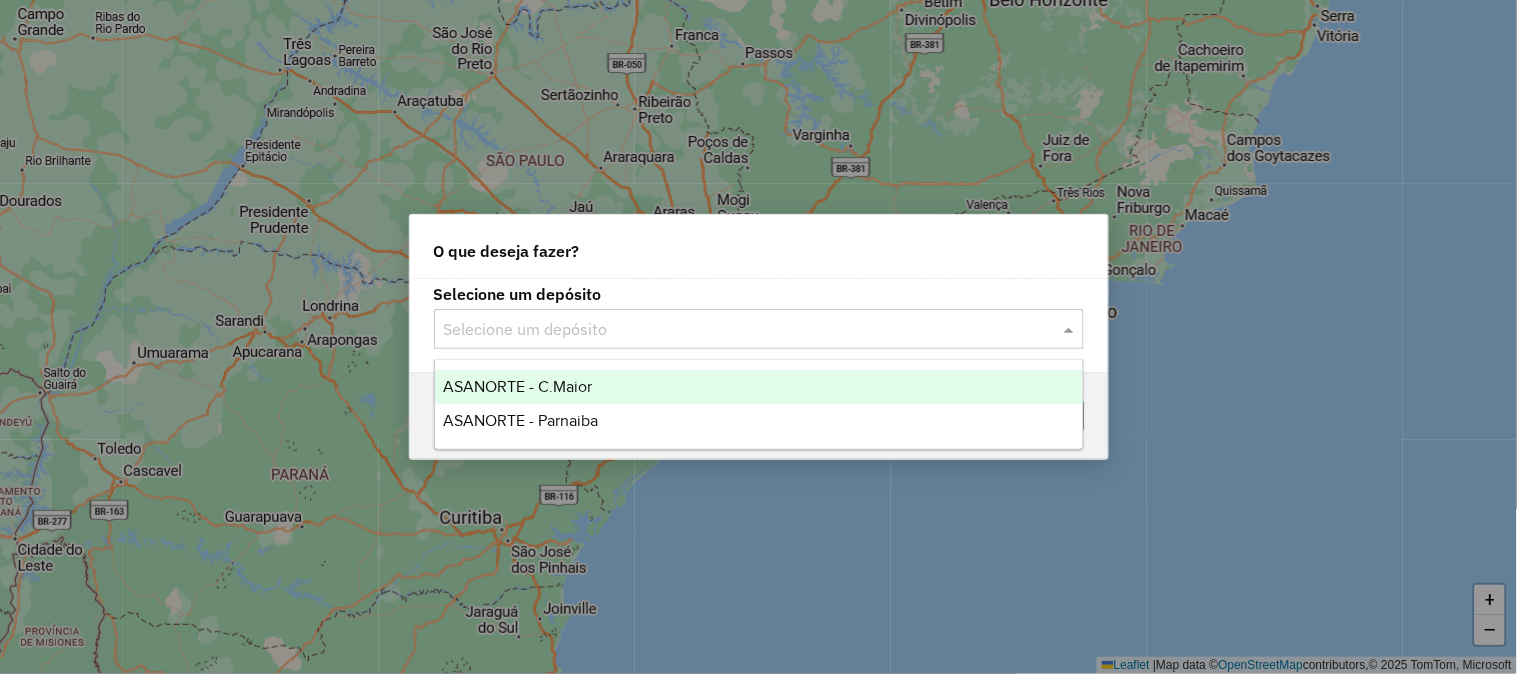click on "ASANORTE - C.Maior" at bounding box center (517, 386) 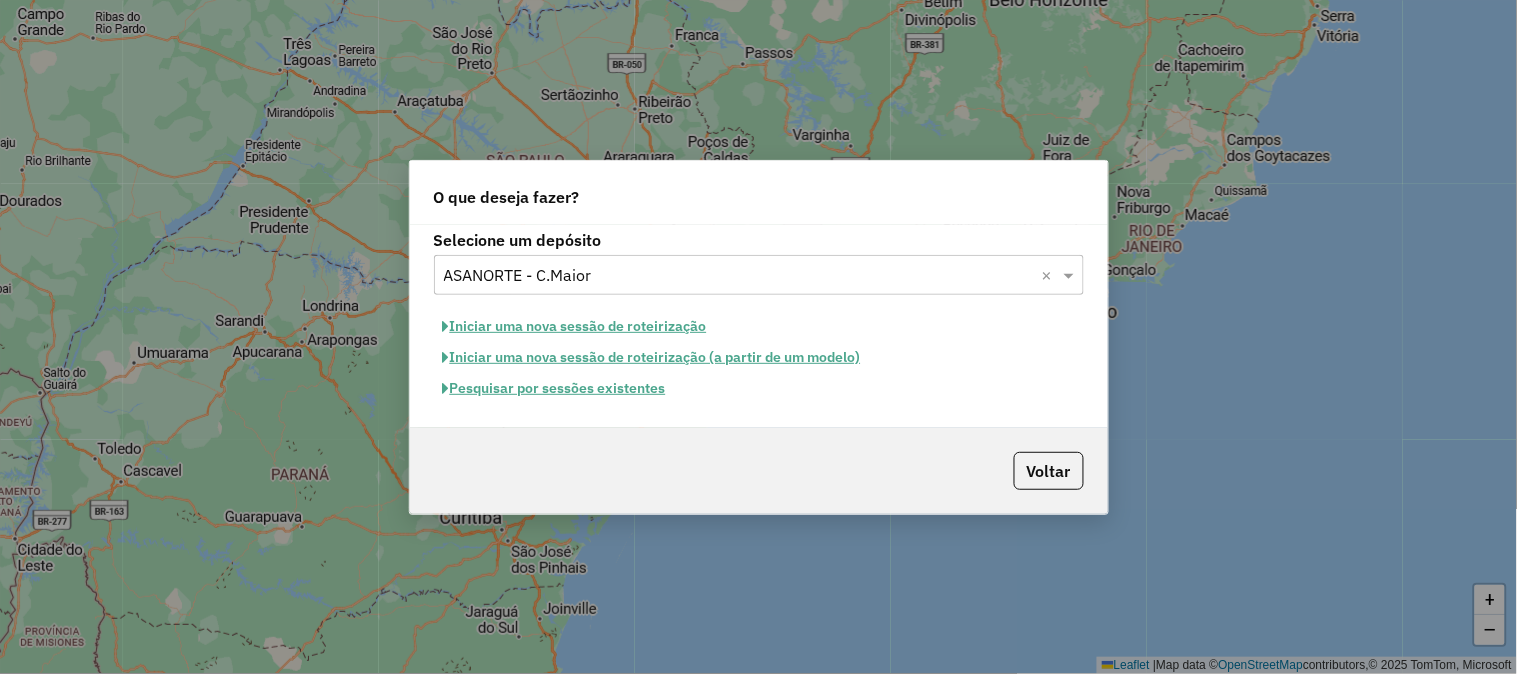 click on "Pesquisar por sessões existentes" 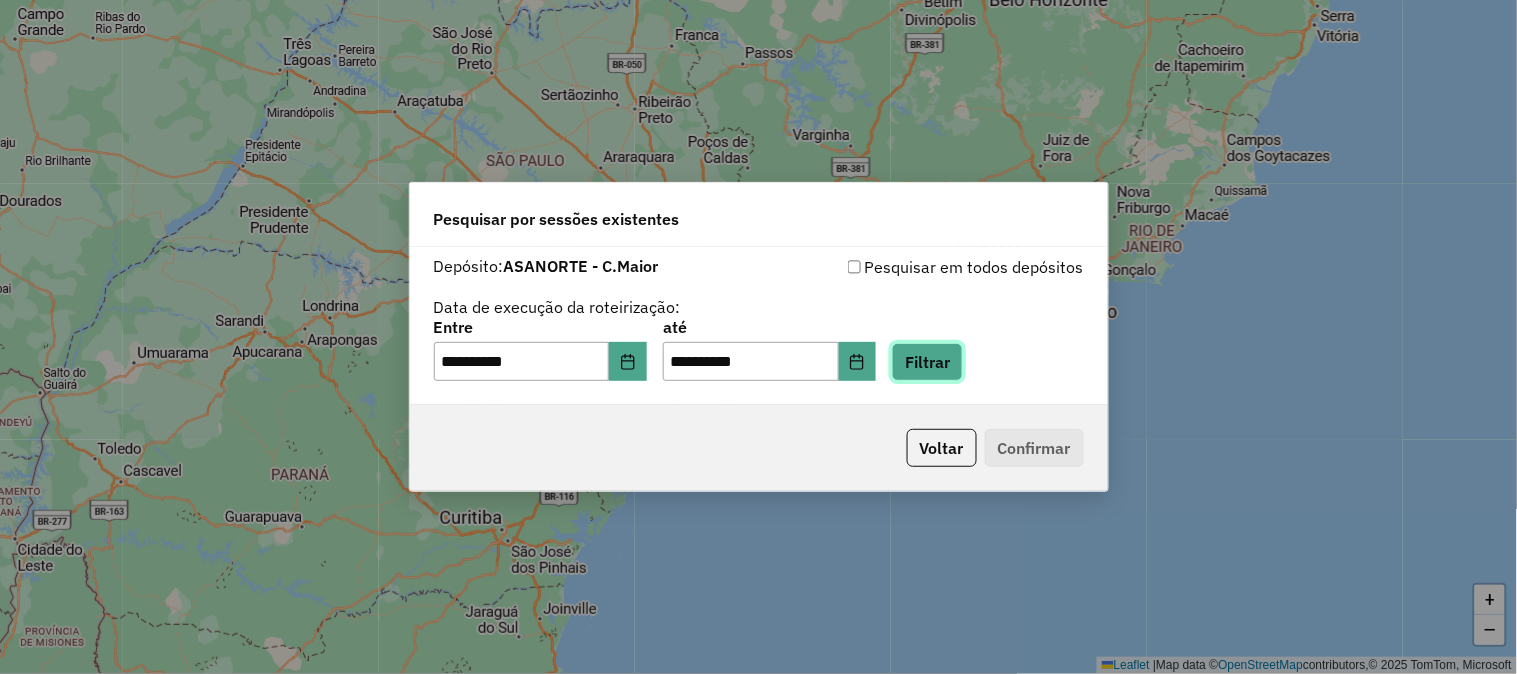 click on "Filtrar" 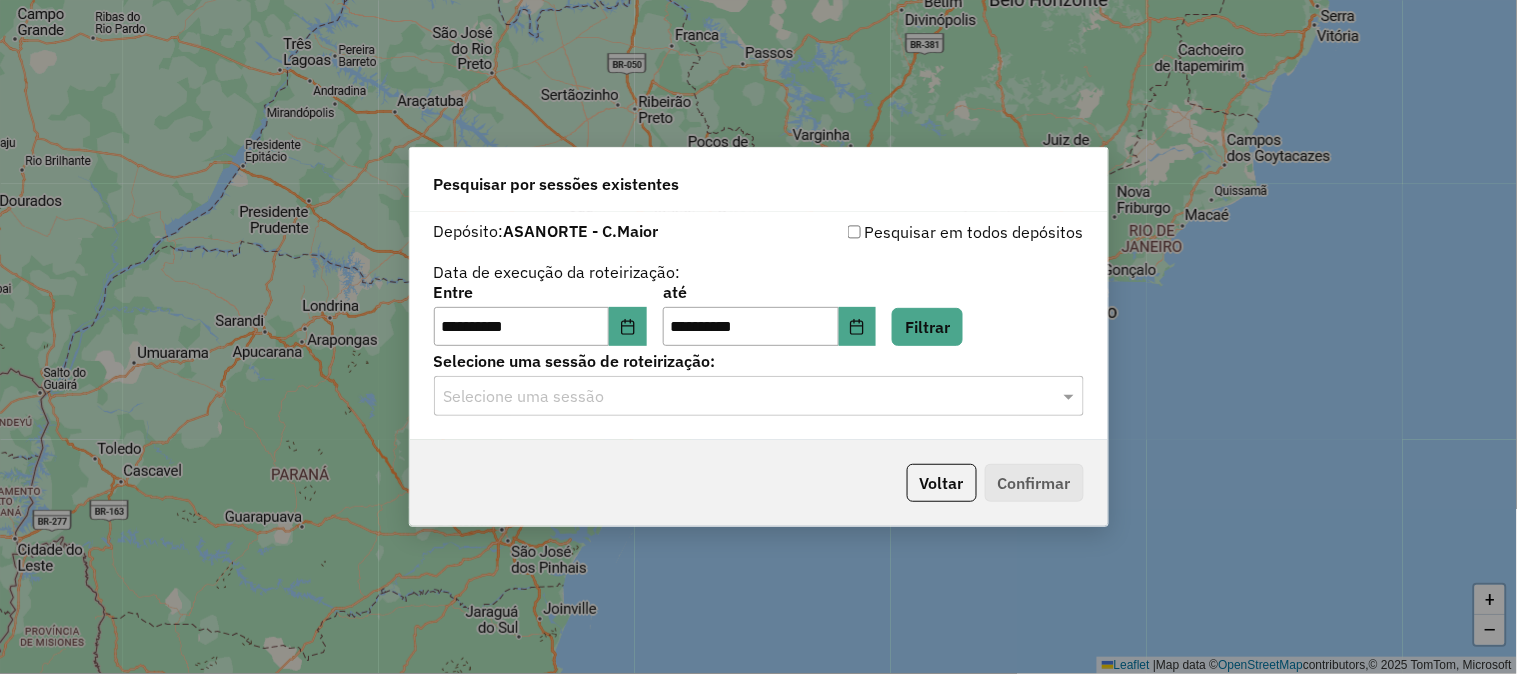 click 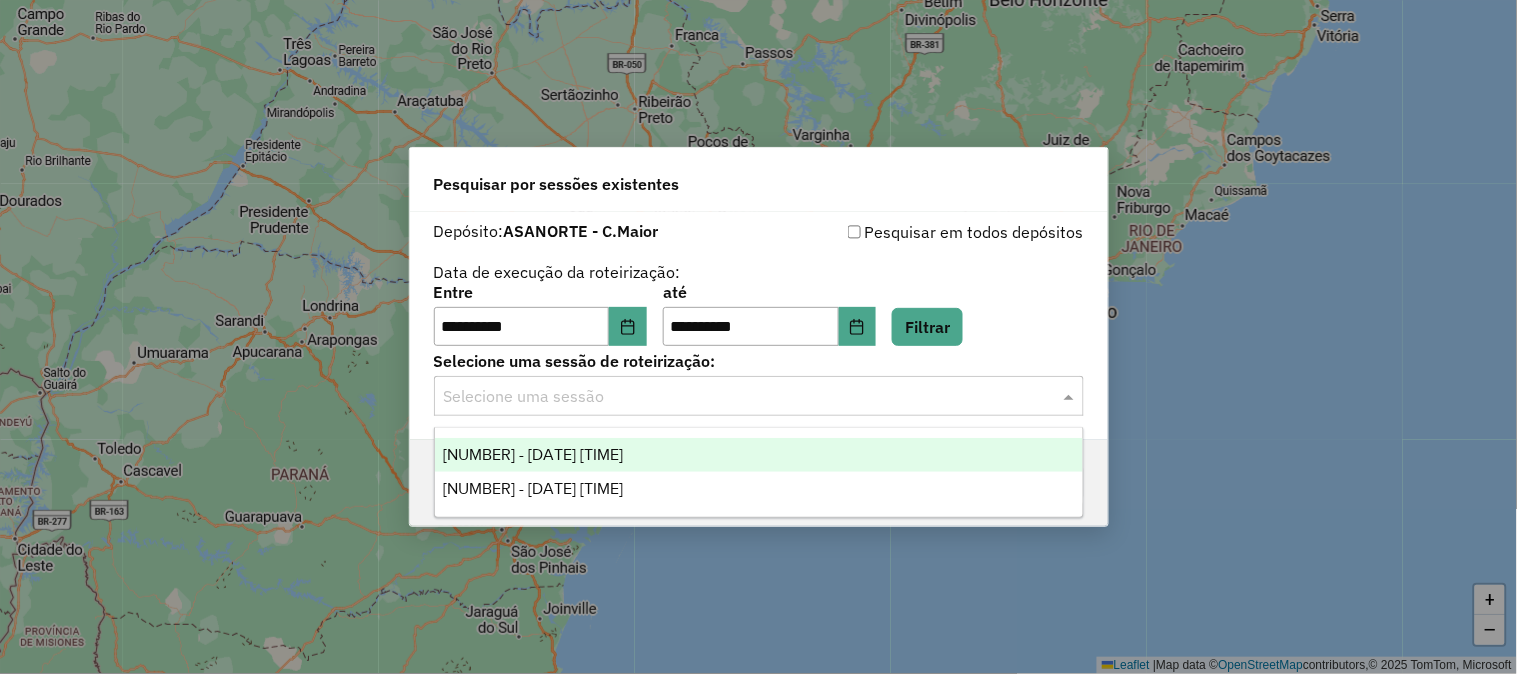 click on "975532 - 06/08/2025 18:21" at bounding box center (533, 454) 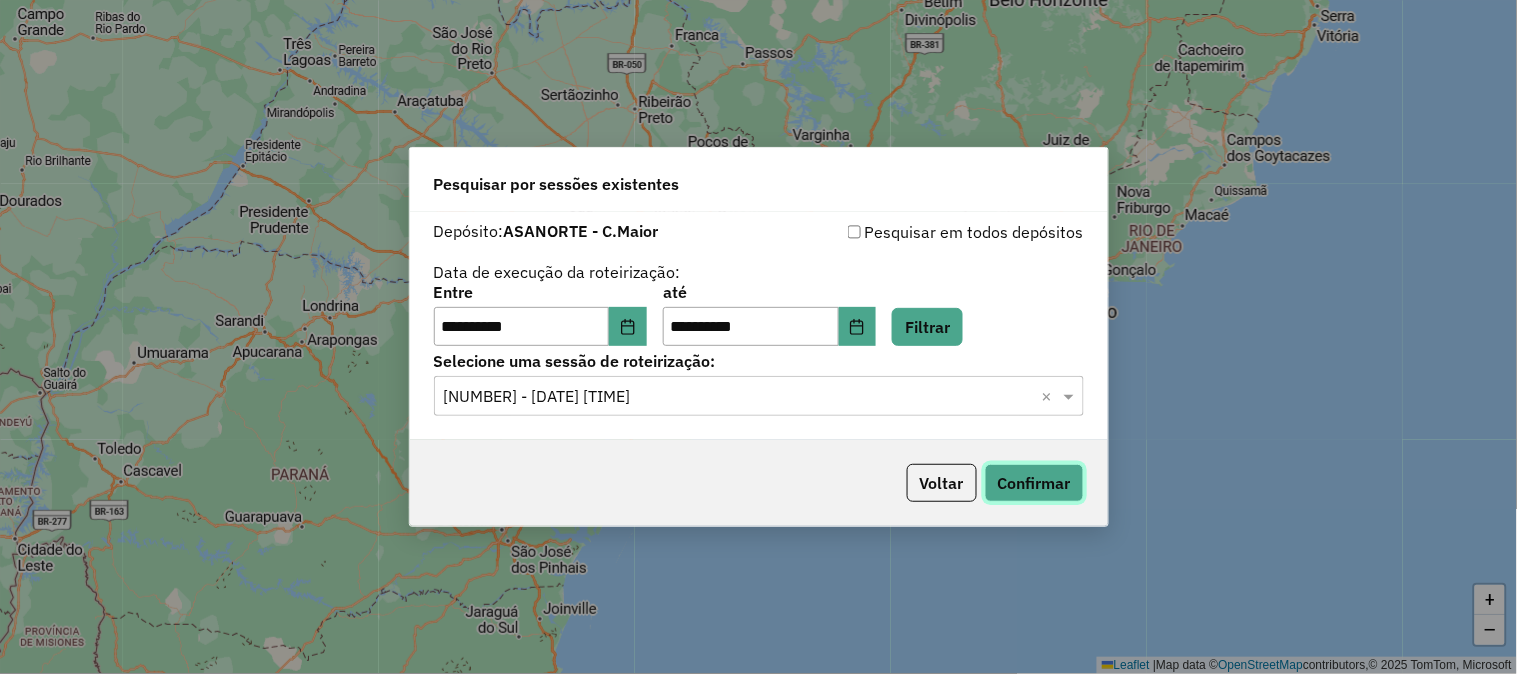 click on "Confirmar" 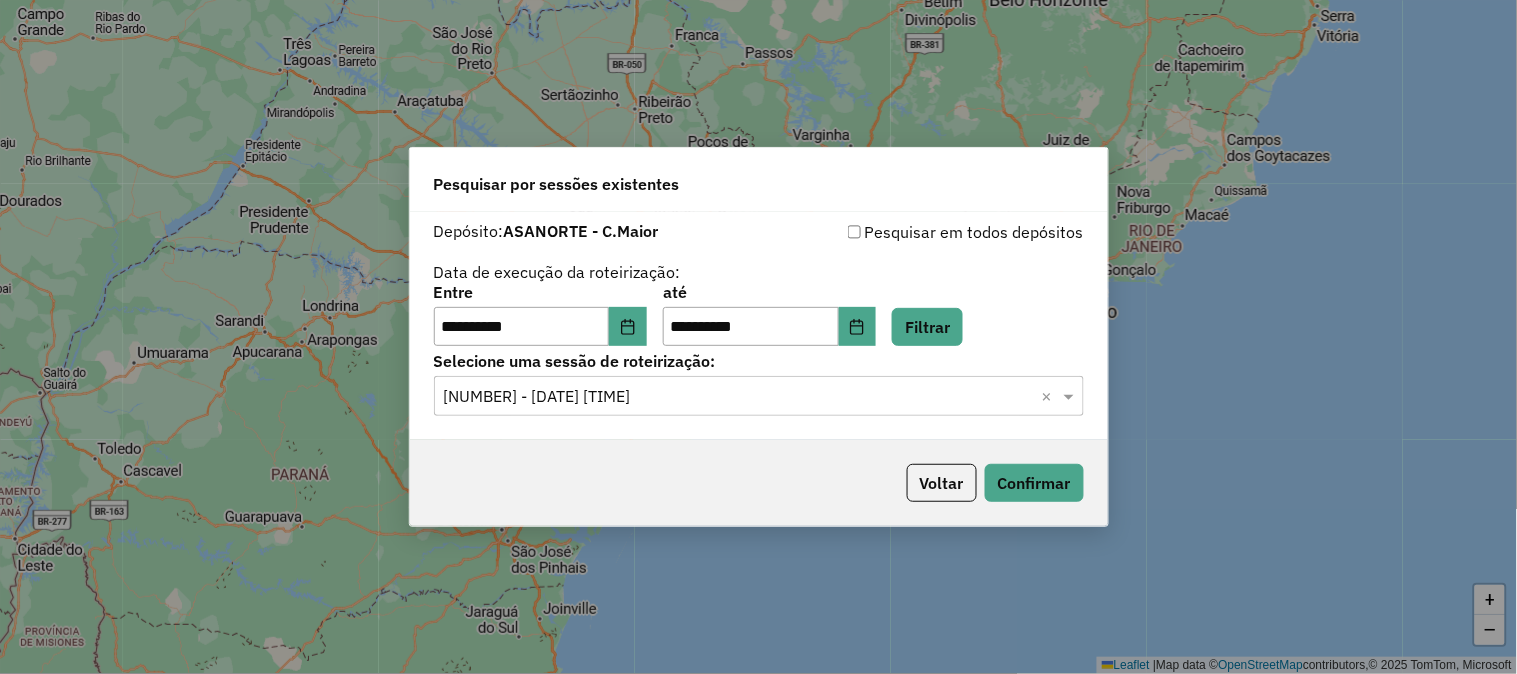 click 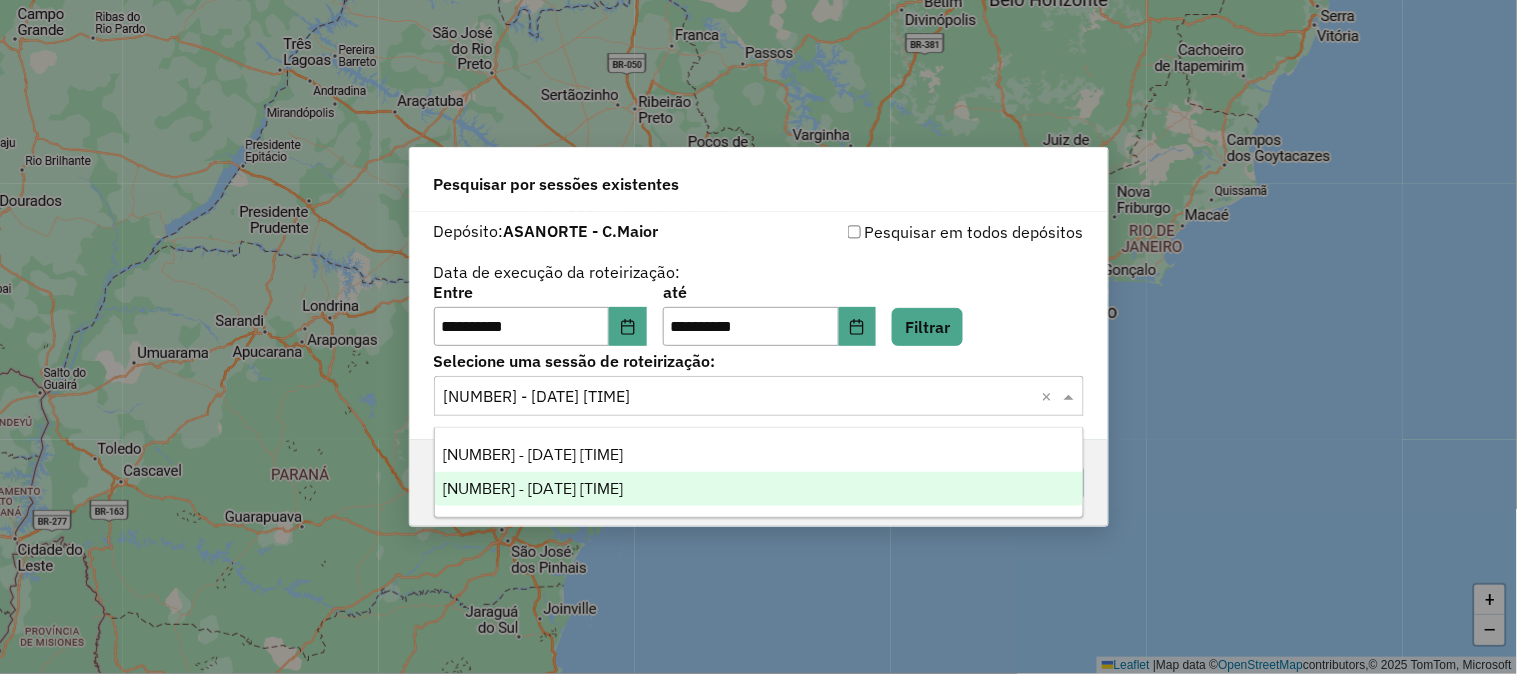 click on "975618 - 06/08/2025 18:47" at bounding box center [533, 488] 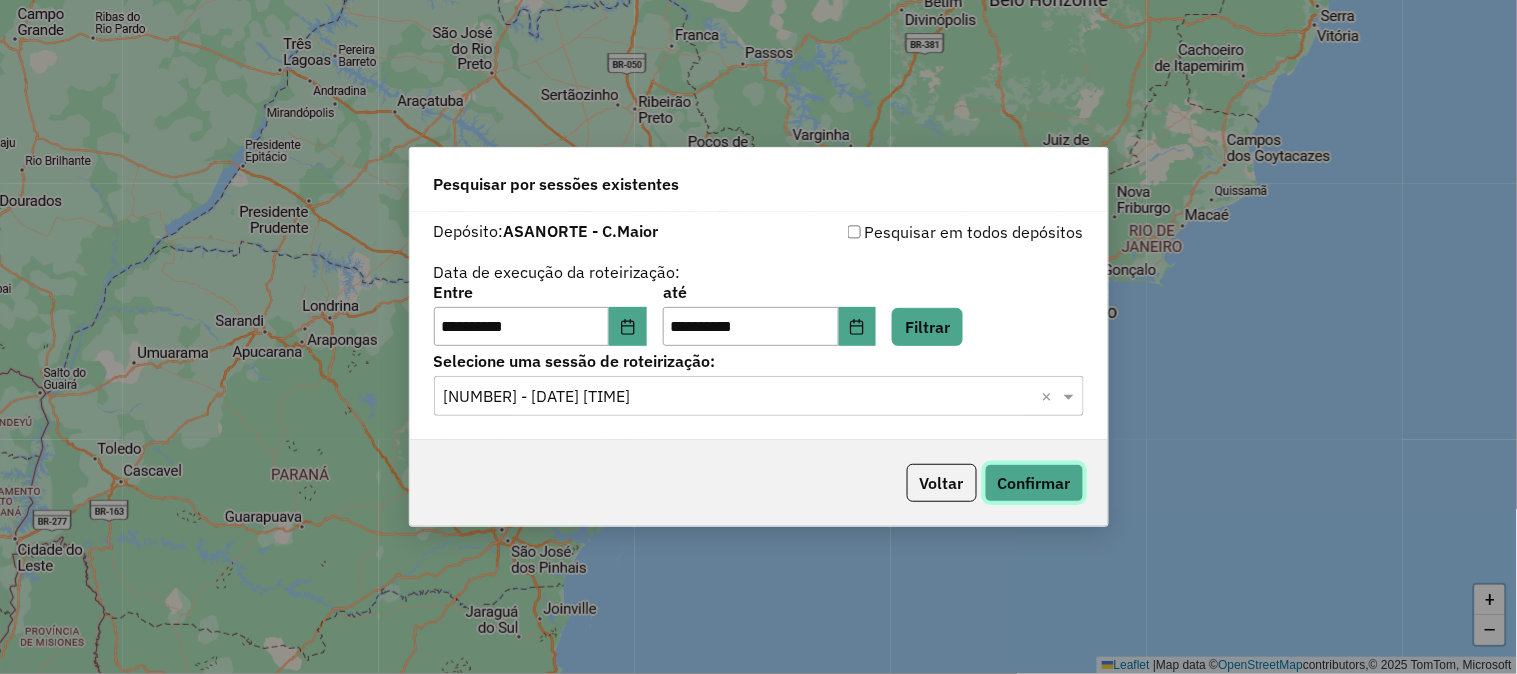 click on "Confirmar" 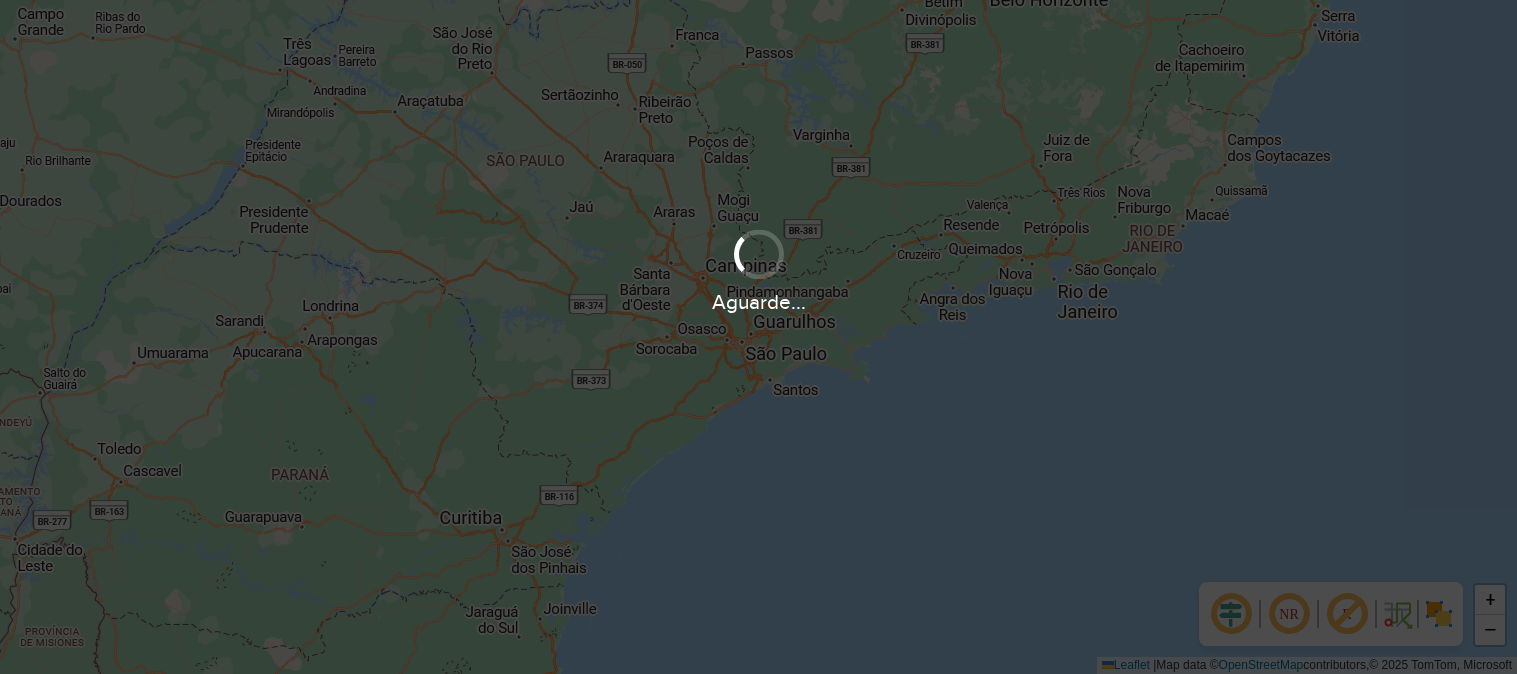 scroll, scrollTop: 0, scrollLeft: 0, axis: both 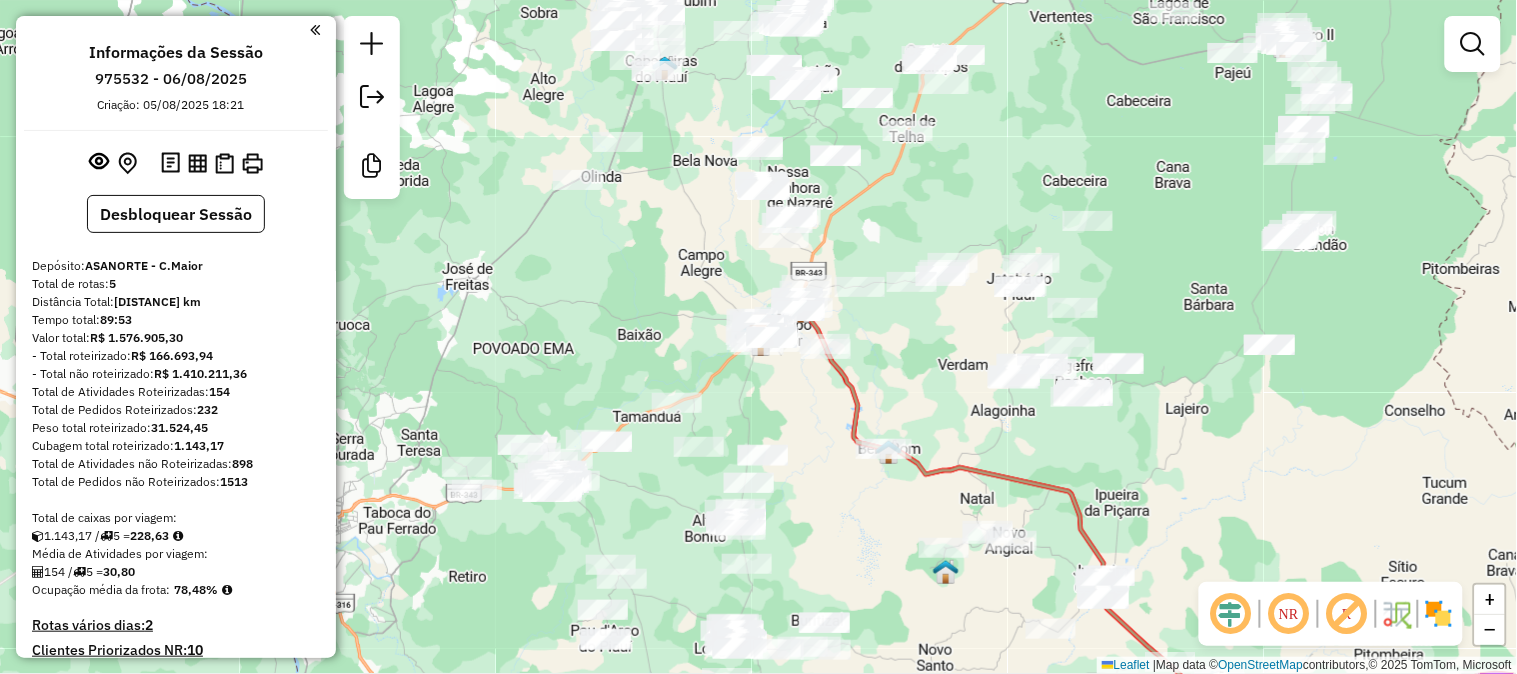 click 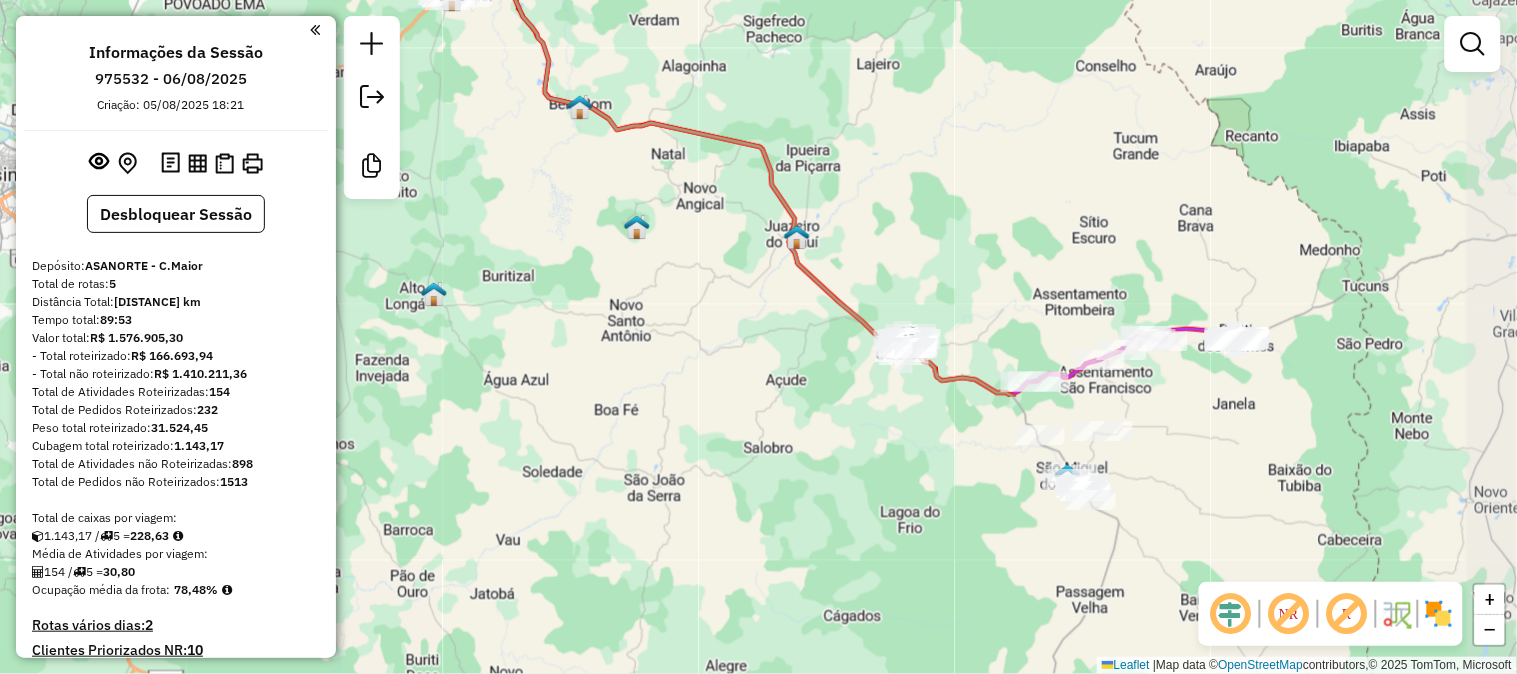 drag, startPoint x: 997, startPoint y: 471, endPoint x: 692, endPoint y: 131, distance: 456.75485 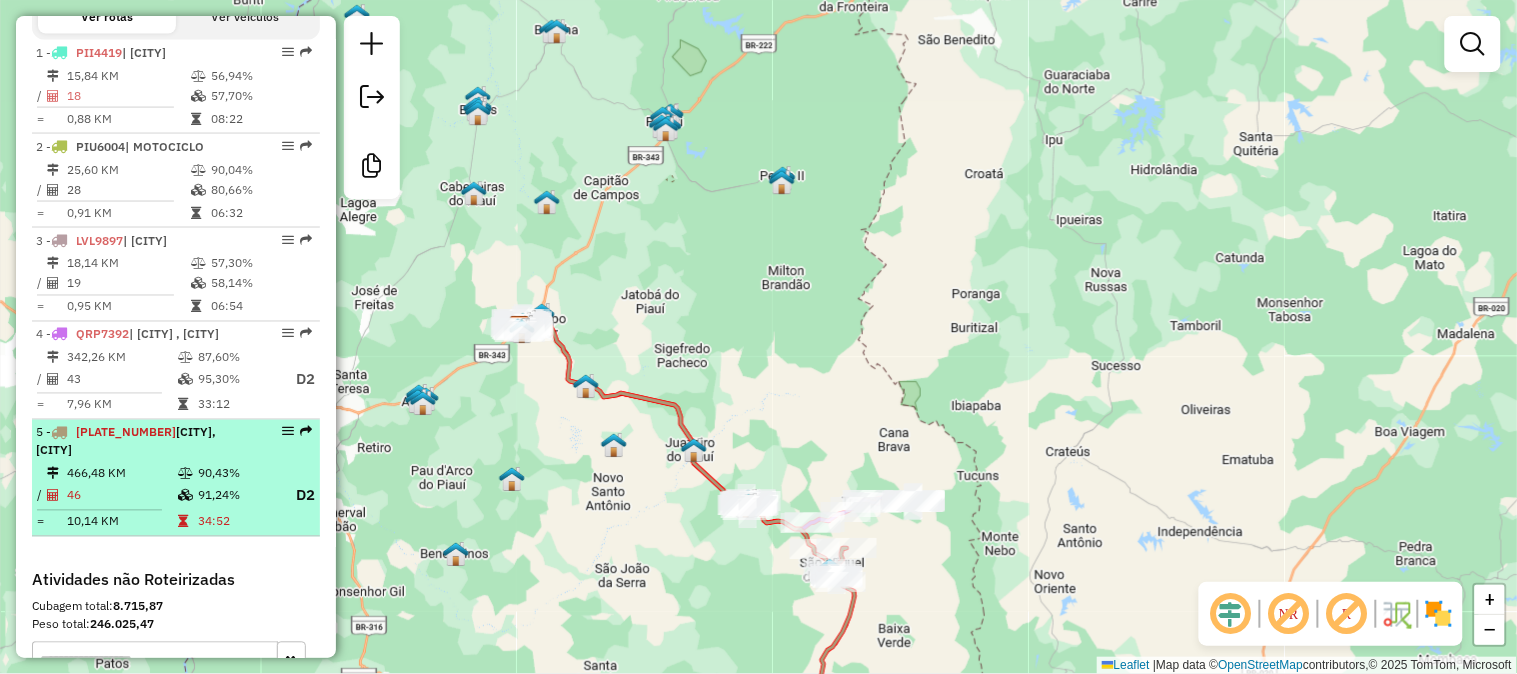 scroll, scrollTop: 777, scrollLeft: 0, axis: vertical 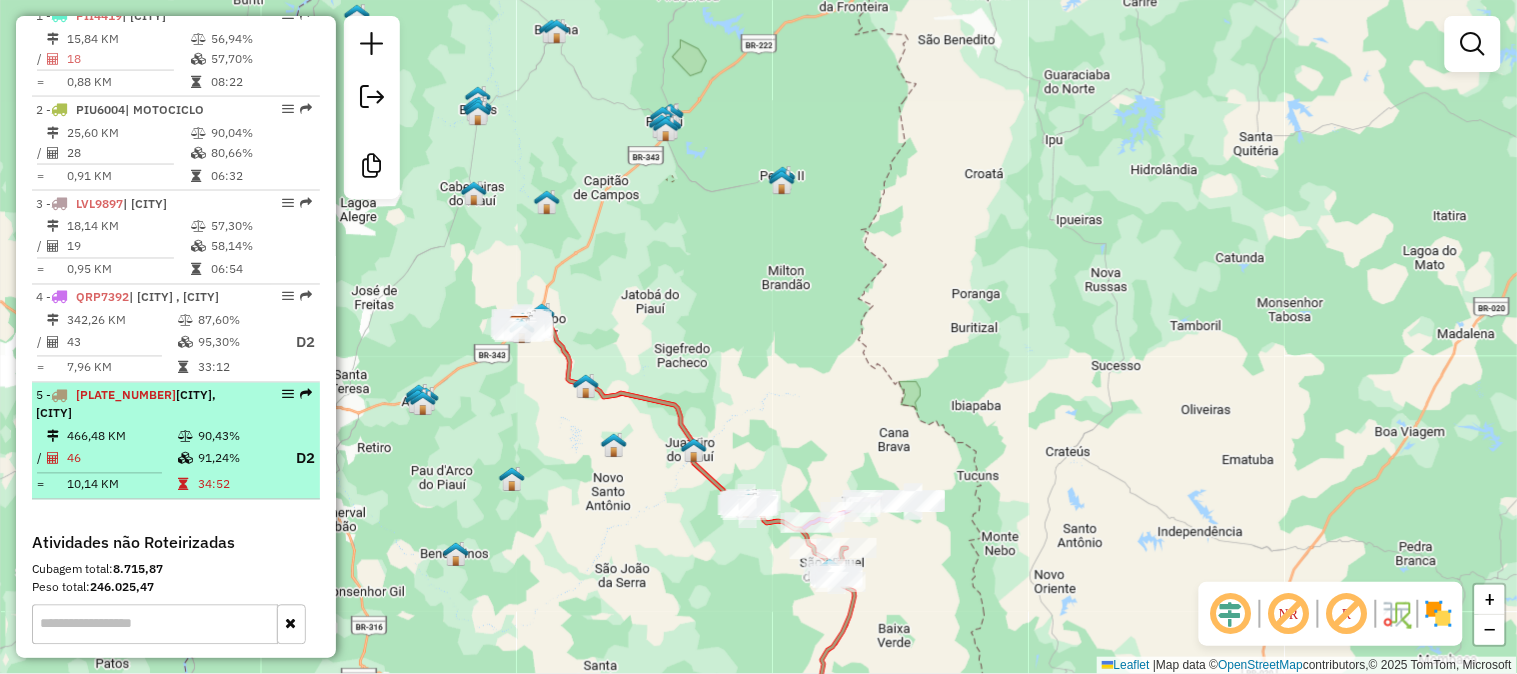 click on "466,48 KM" at bounding box center [121, 437] 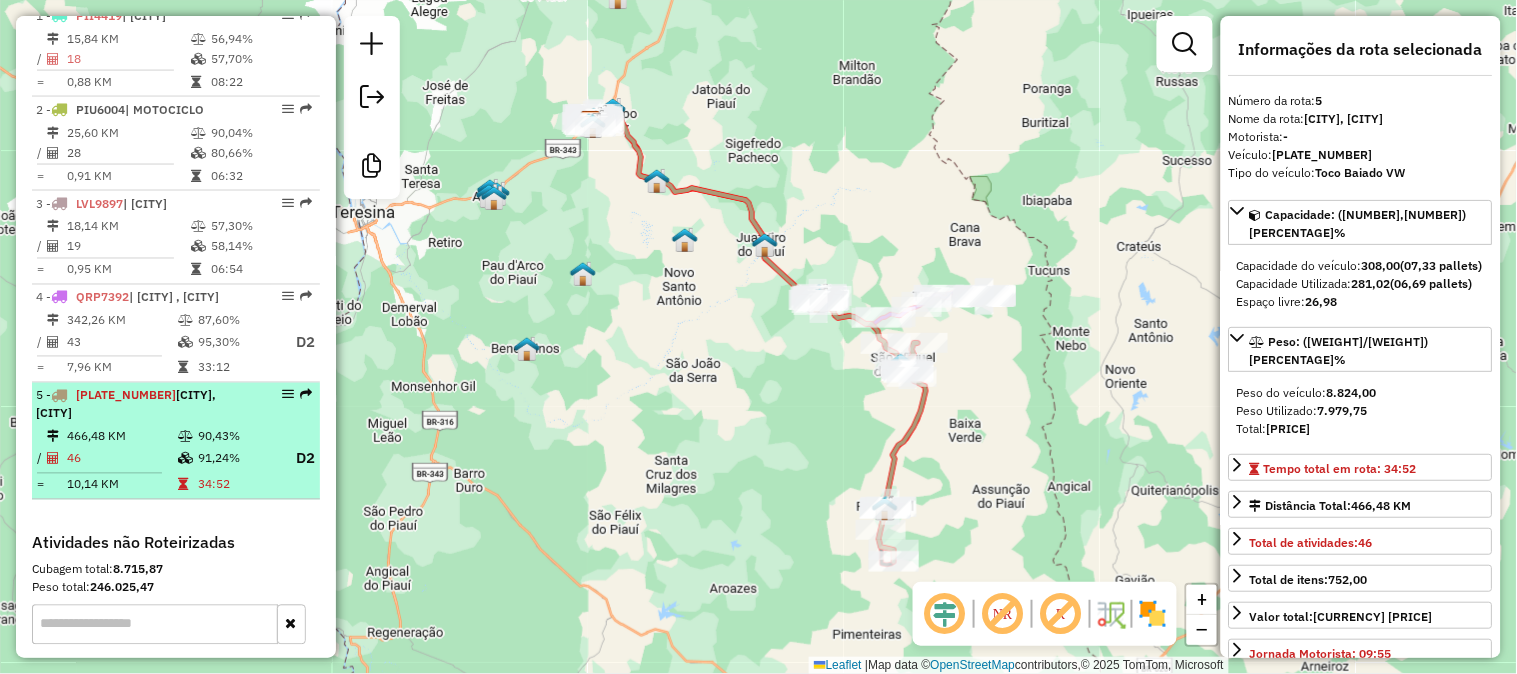 click on "[CITY], [CITY]" at bounding box center [126, 404] 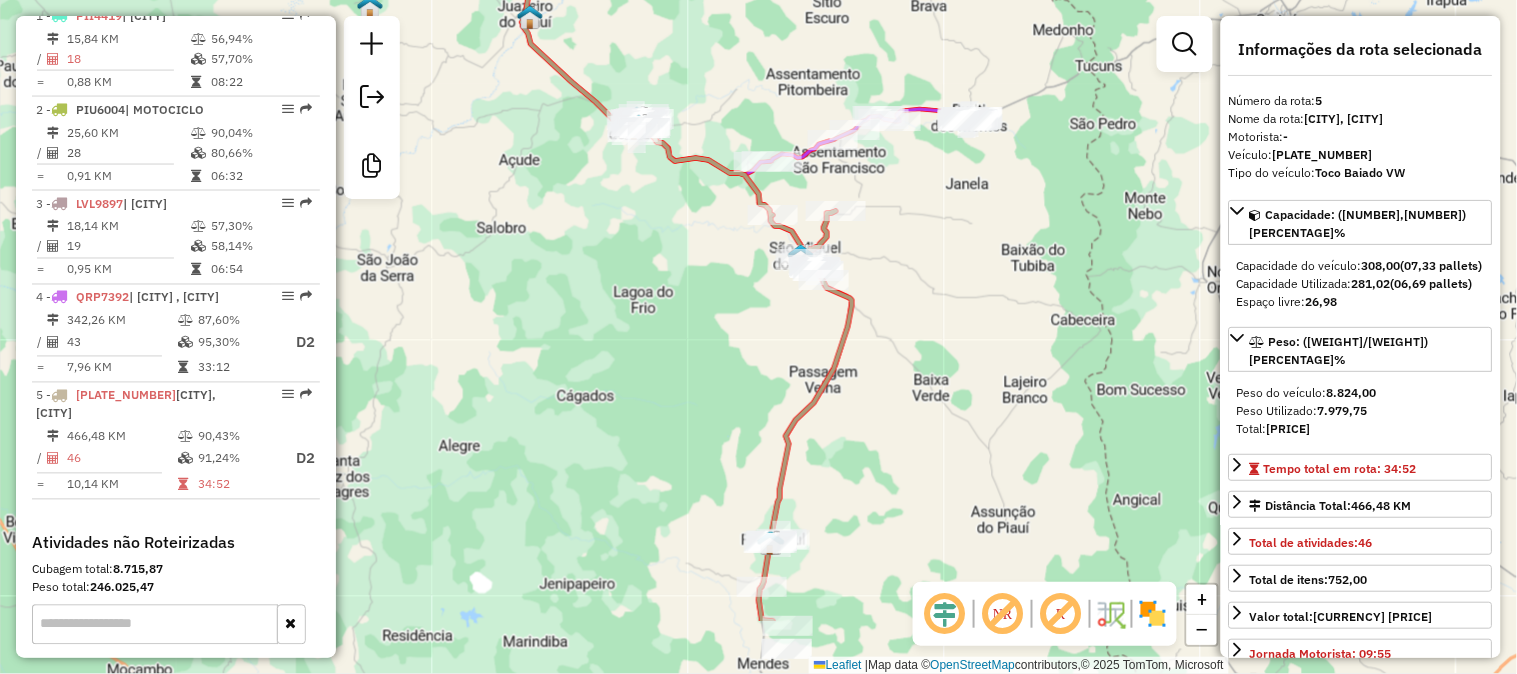 drag, startPoint x: 965, startPoint y: 385, endPoint x: 900, endPoint y: 264, distance: 137.35356 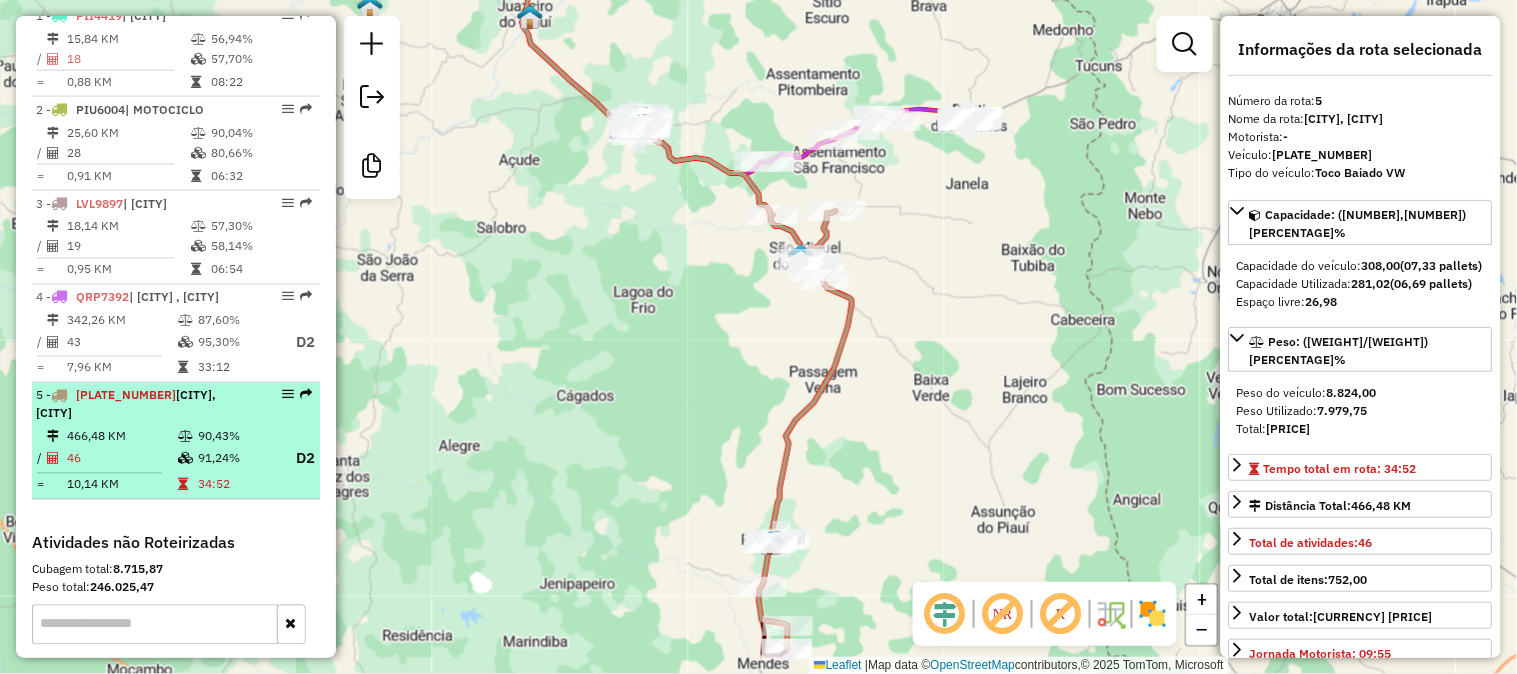 click on "466,48 KM" at bounding box center (121, 437) 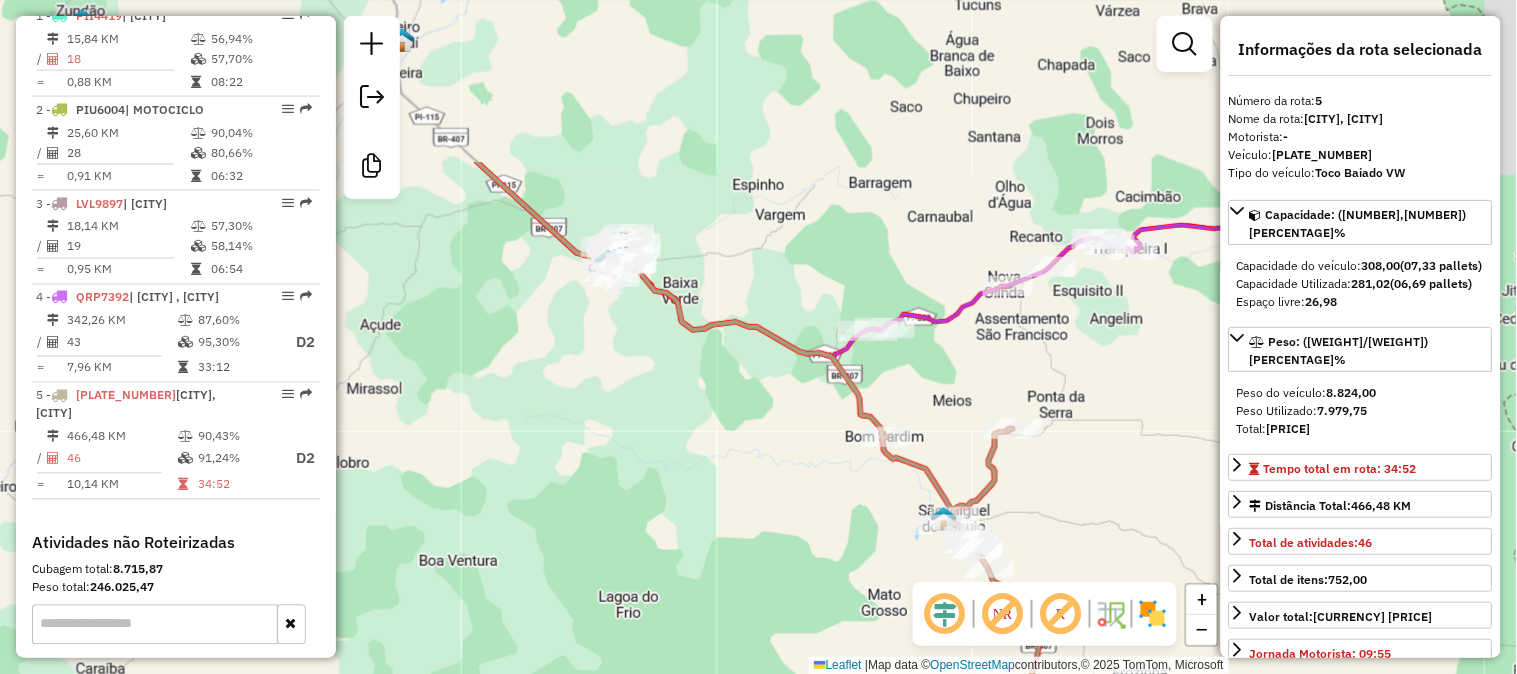 drag, startPoint x: 760, startPoint y: 206, endPoint x: 846, endPoint y: 437, distance: 246.48935 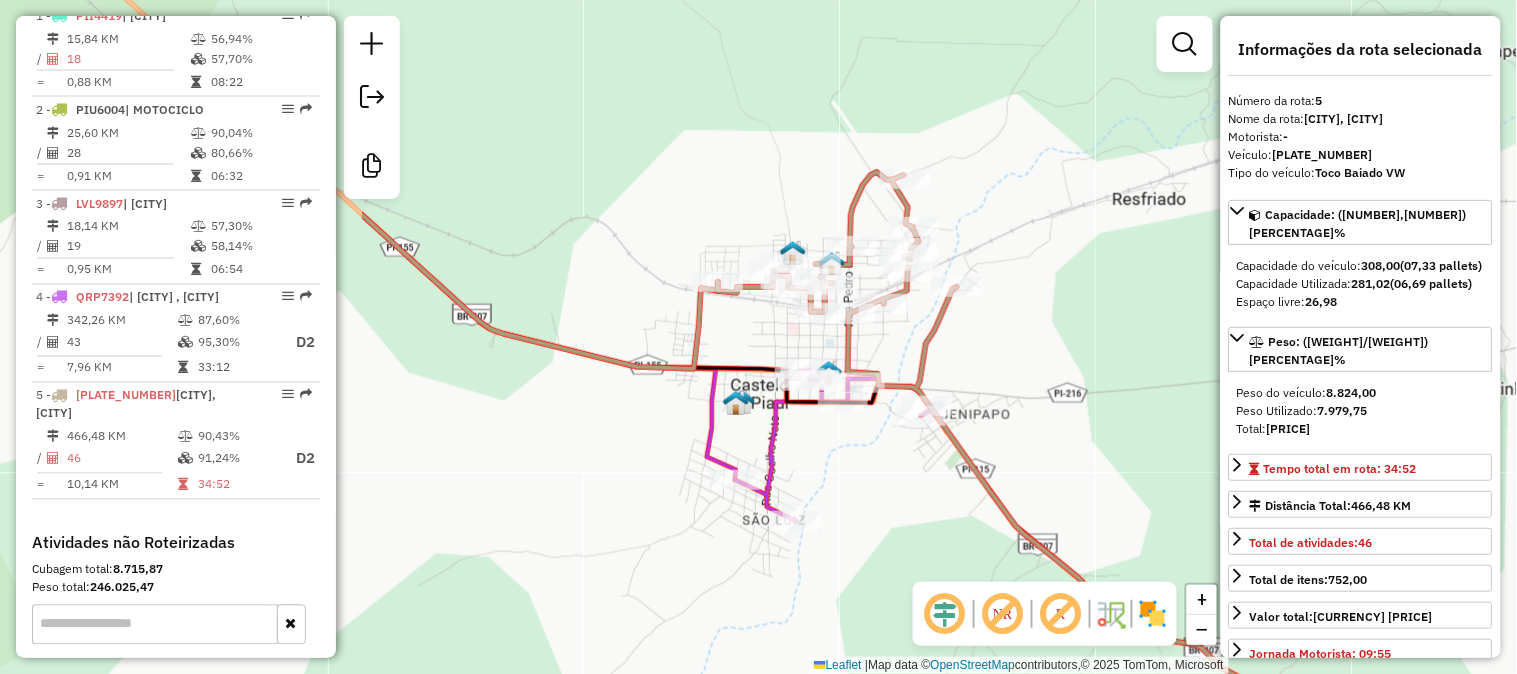 drag, startPoint x: 668, startPoint y: 296, endPoint x: 1097, endPoint y: 300, distance: 429.01865 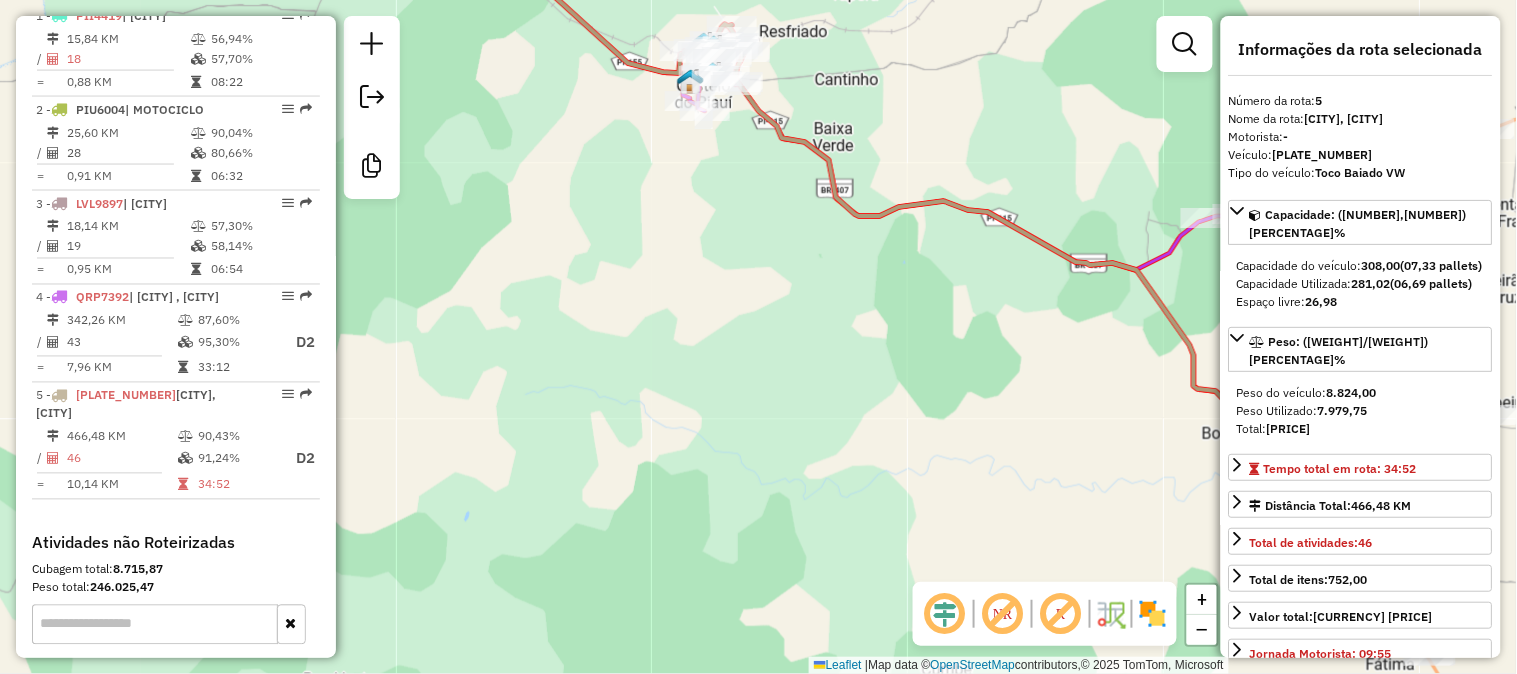 drag, startPoint x: 1070, startPoint y: 344, endPoint x: 783, endPoint y: 106, distance: 372.84448 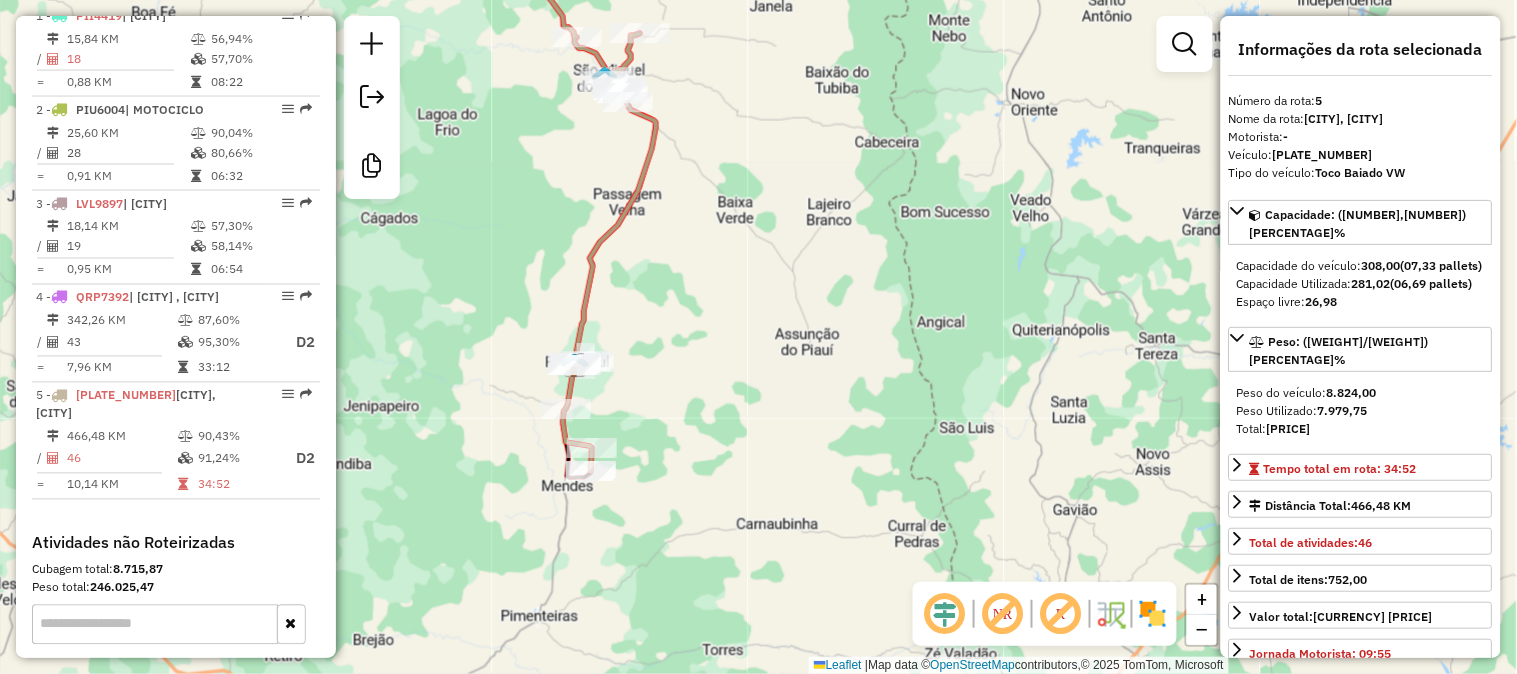 drag, startPoint x: 1013, startPoint y: 277, endPoint x: 485, endPoint y: 92, distance: 559.47205 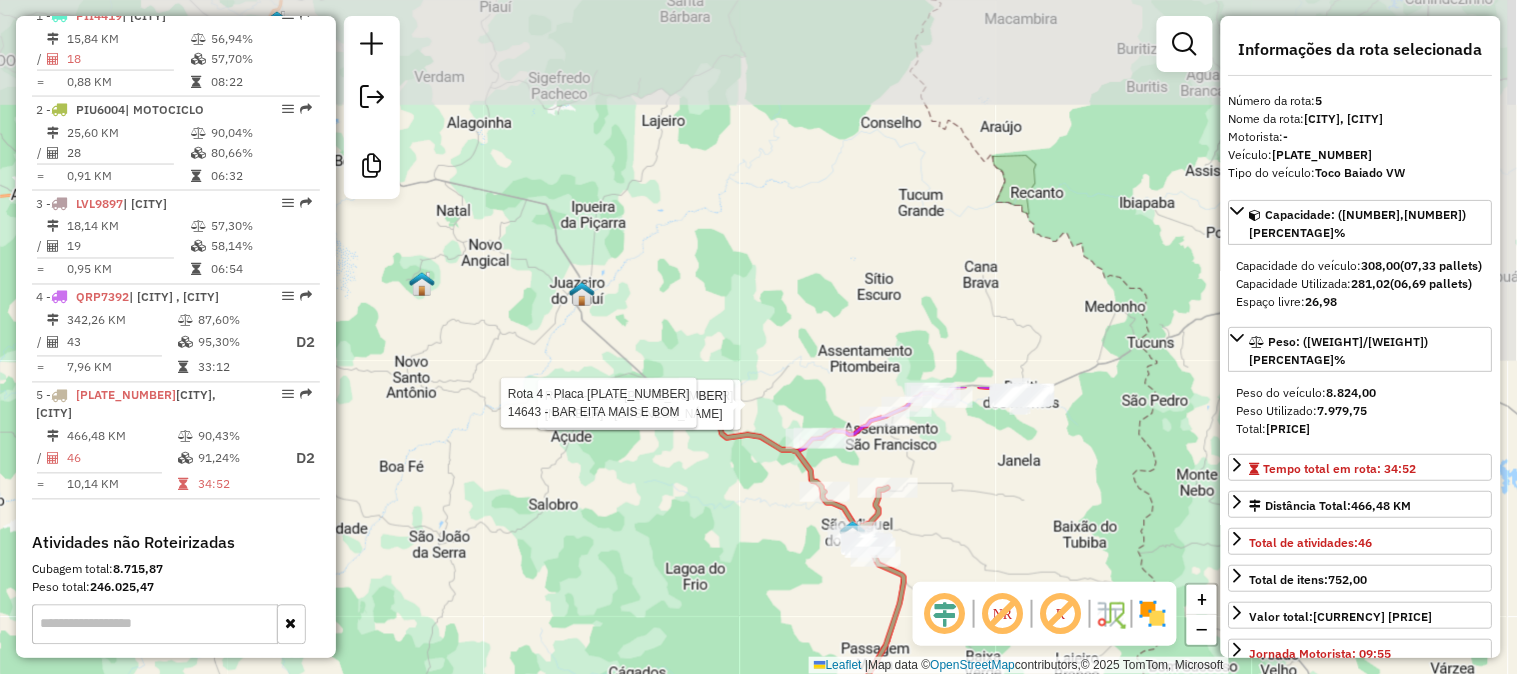 drag, startPoint x: 482, startPoint y: 183, endPoint x: 718, endPoint y: 602, distance: 480.89188 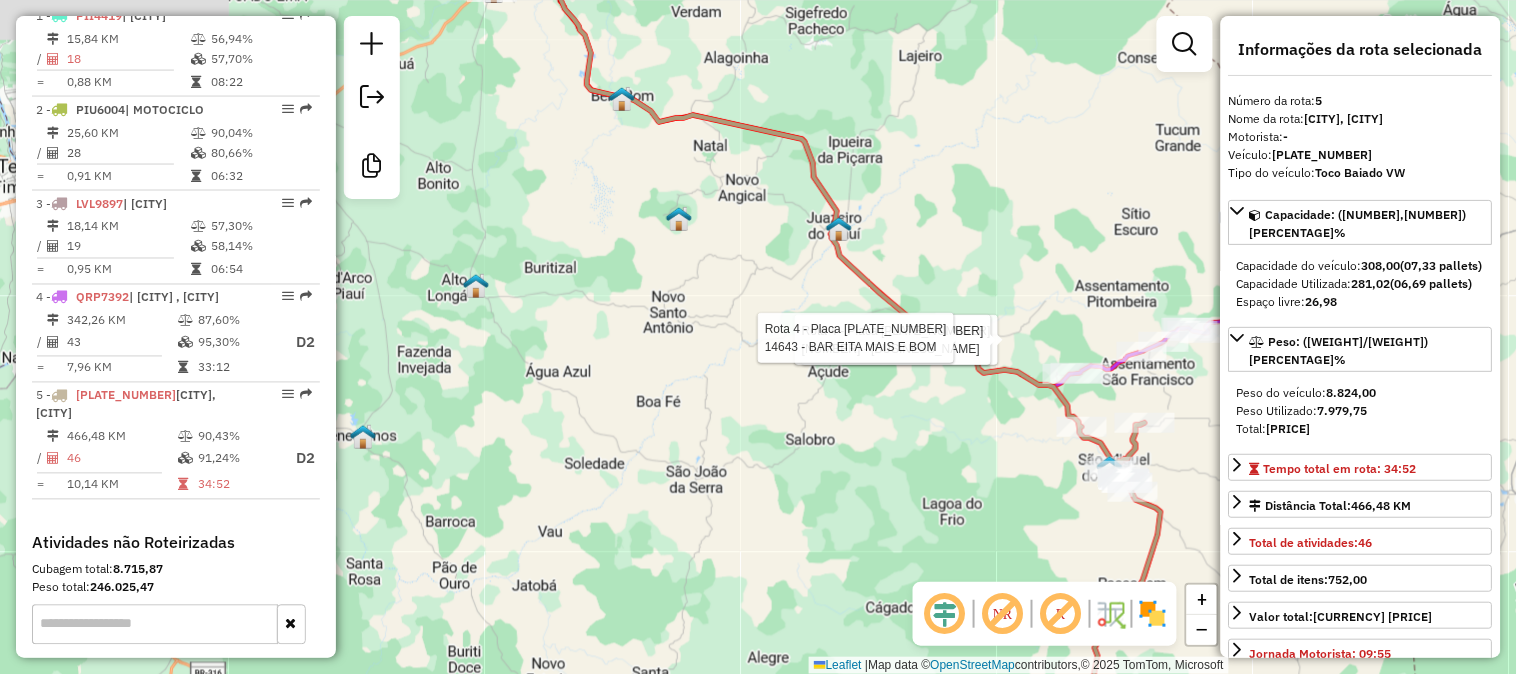 drag, startPoint x: 655, startPoint y: 263, endPoint x: 913, endPoint y: 198, distance: 266.062 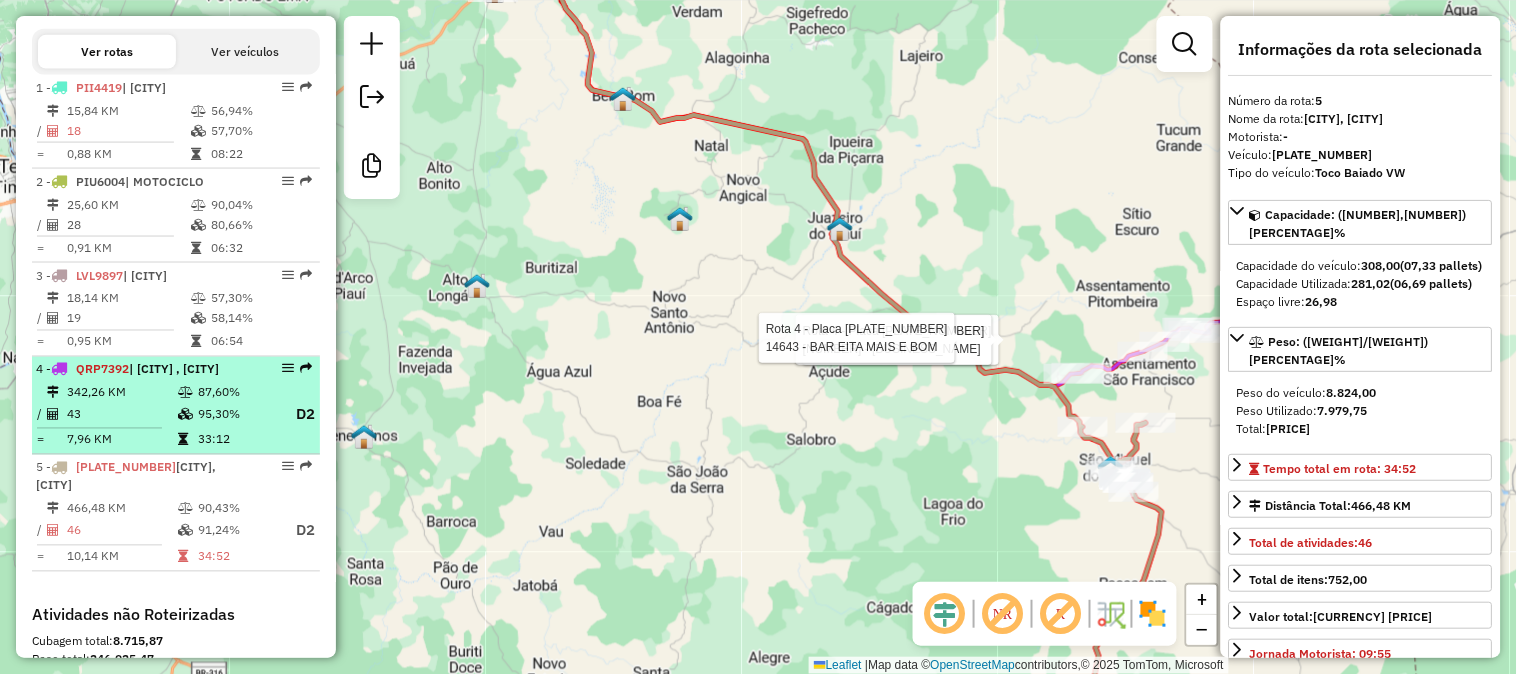 scroll, scrollTop: 666, scrollLeft: 0, axis: vertical 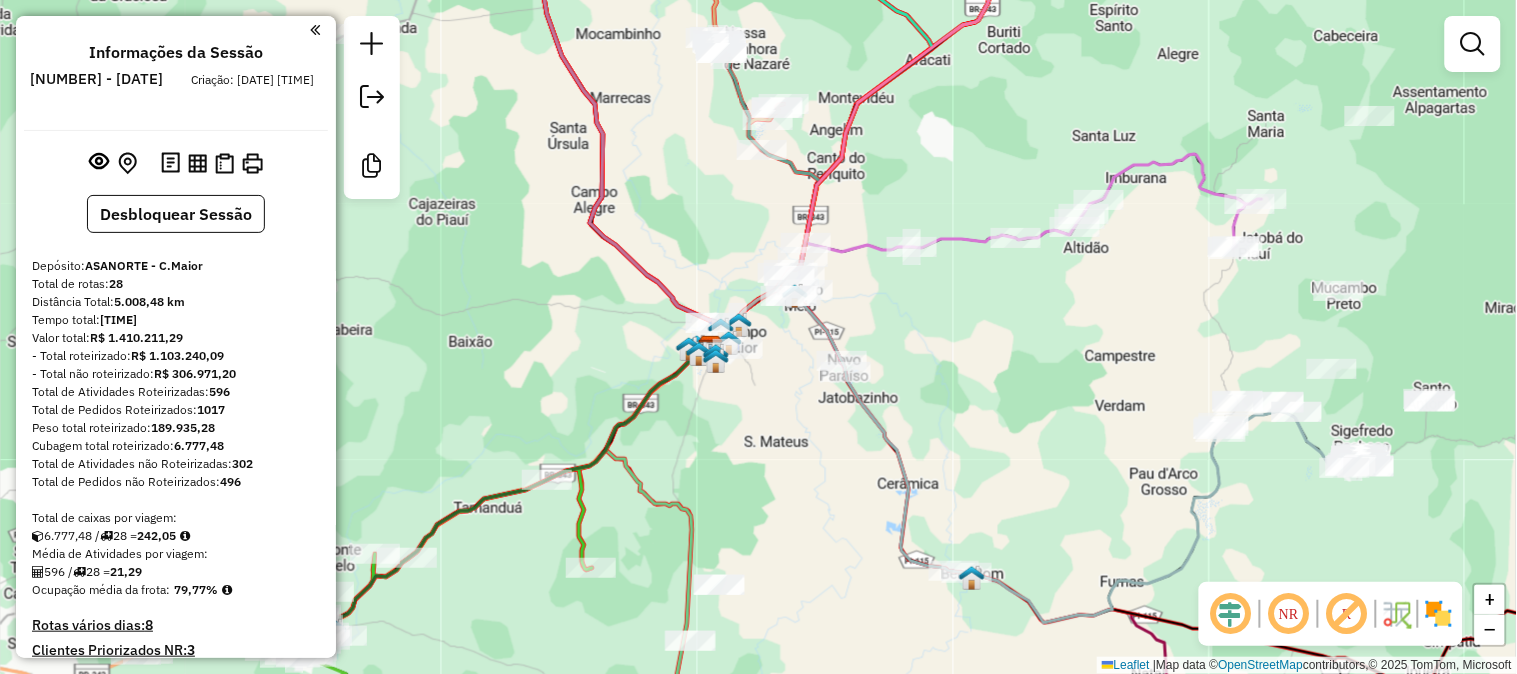 click 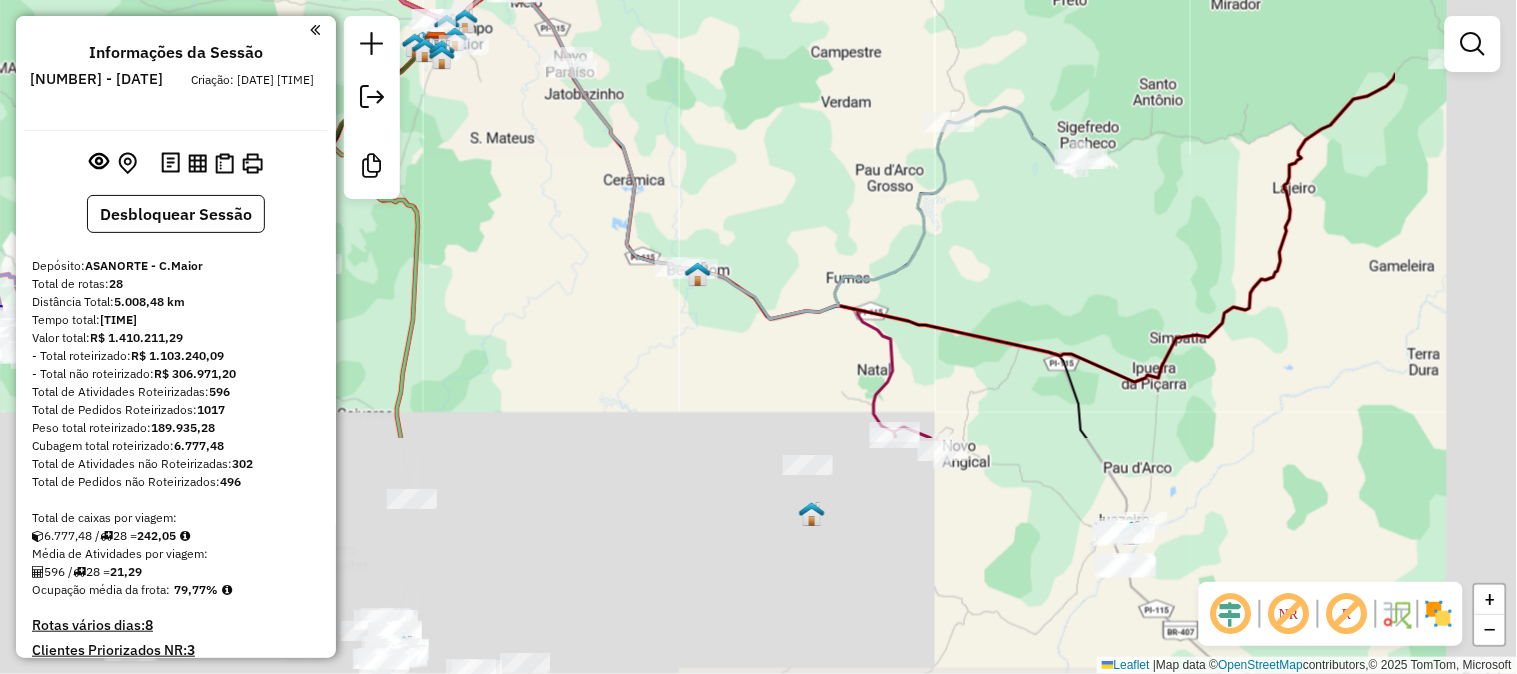 drag, startPoint x: 912, startPoint y: 450, endPoint x: 638, endPoint y: 146, distance: 409.25787 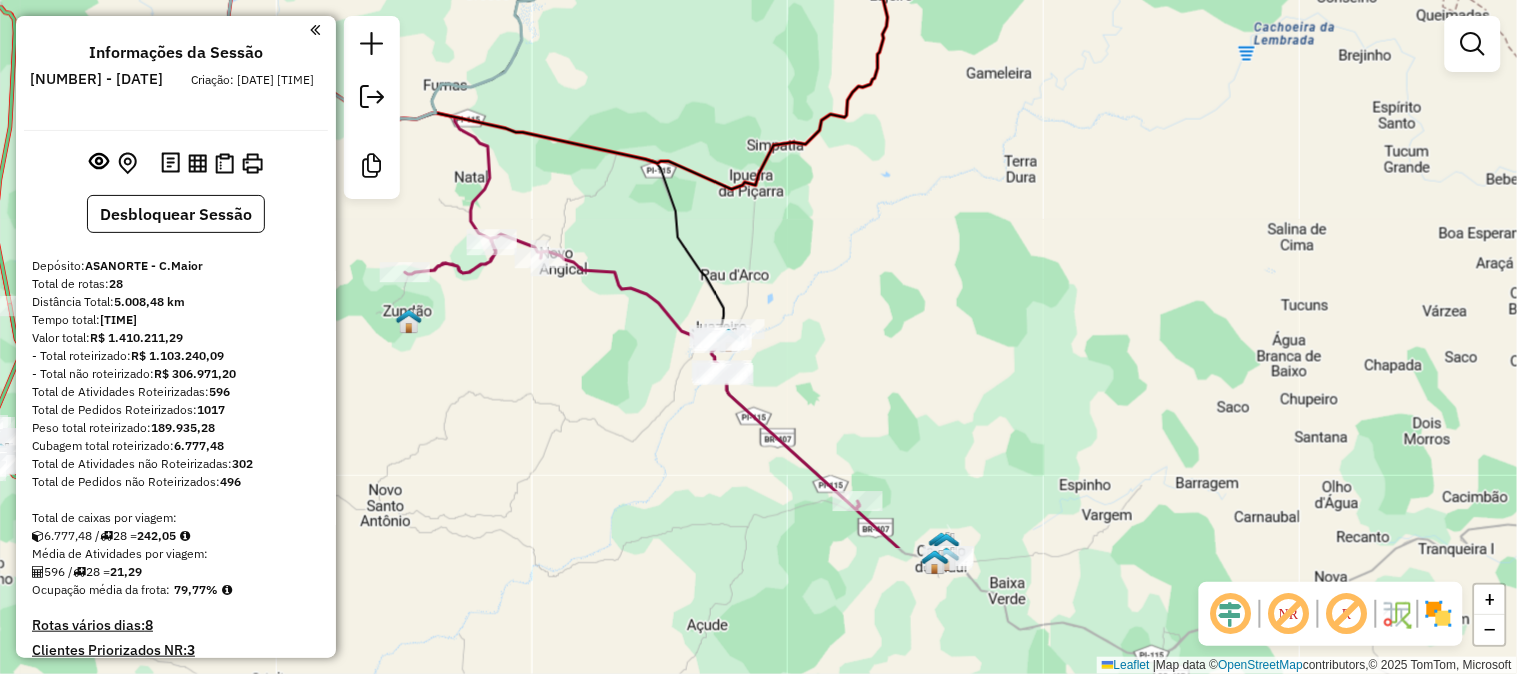 drag, startPoint x: 1068, startPoint y: 314, endPoint x: 675, endPoint y: 118, distance: 439.16397 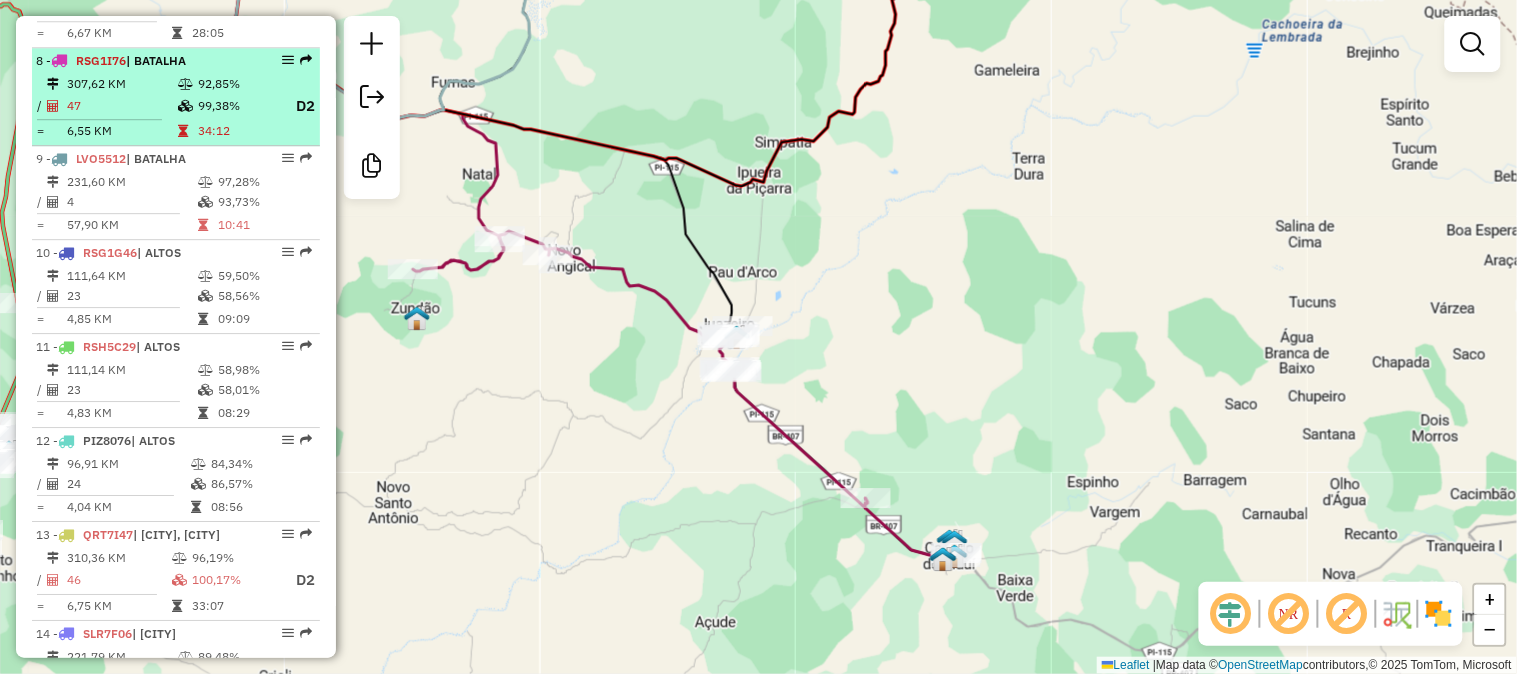 scroll, scrollTop: 1555, scrollLeft: 0, axis: vertical 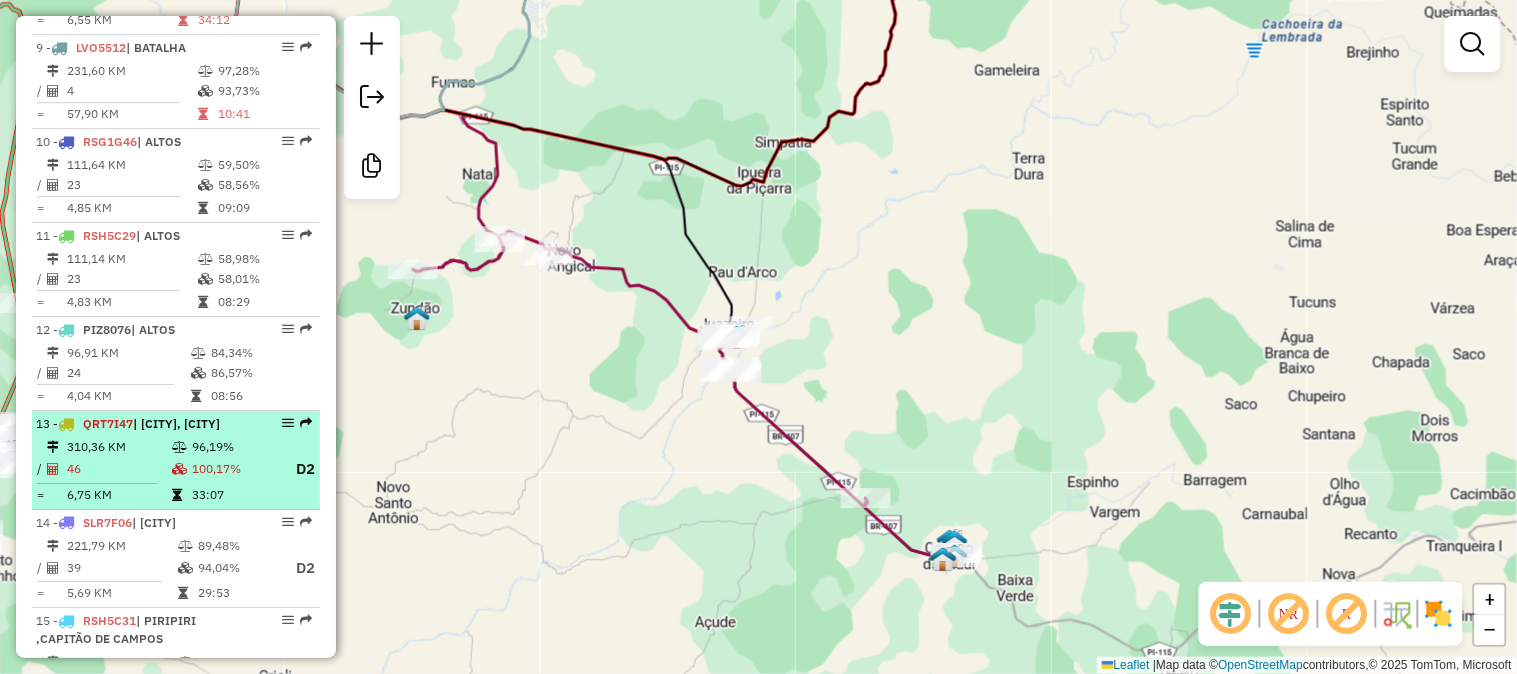 click on "310,36 KM" at bounding box center (118, 447) 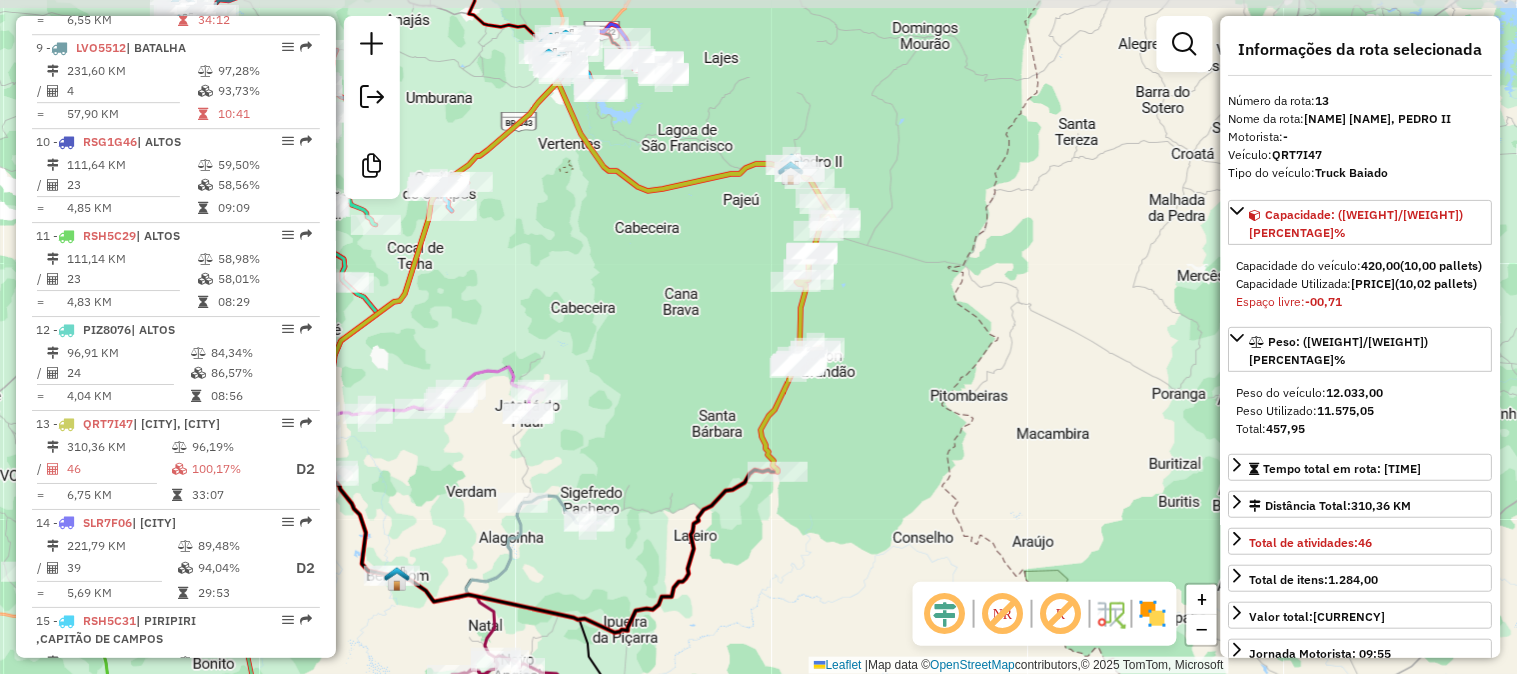 drag, startPoint x: 901, startPoint y: 276, endPoint x: 694, endPoint y: 296, distance: 207.96394 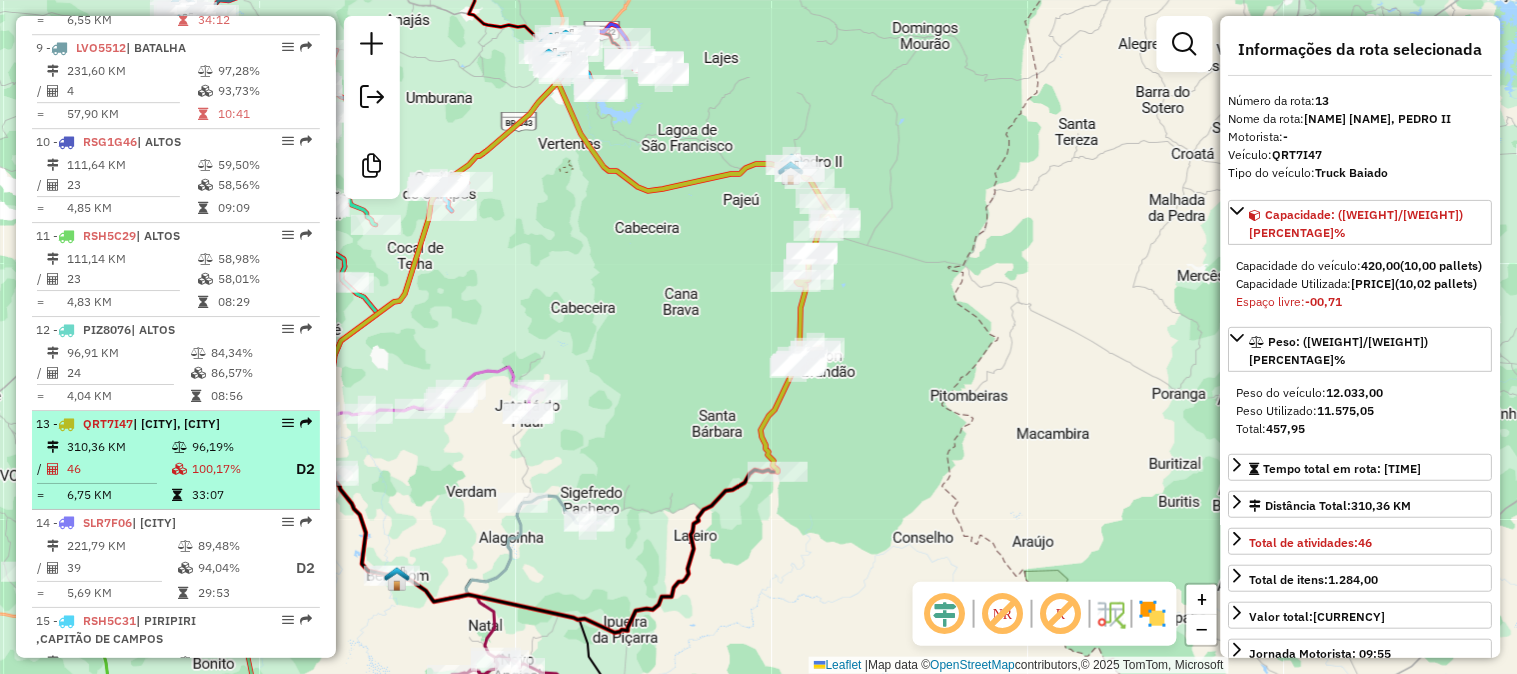 click on "| MILTON BRANDÃO, PEDRO II" at bounding box center [176, 423] 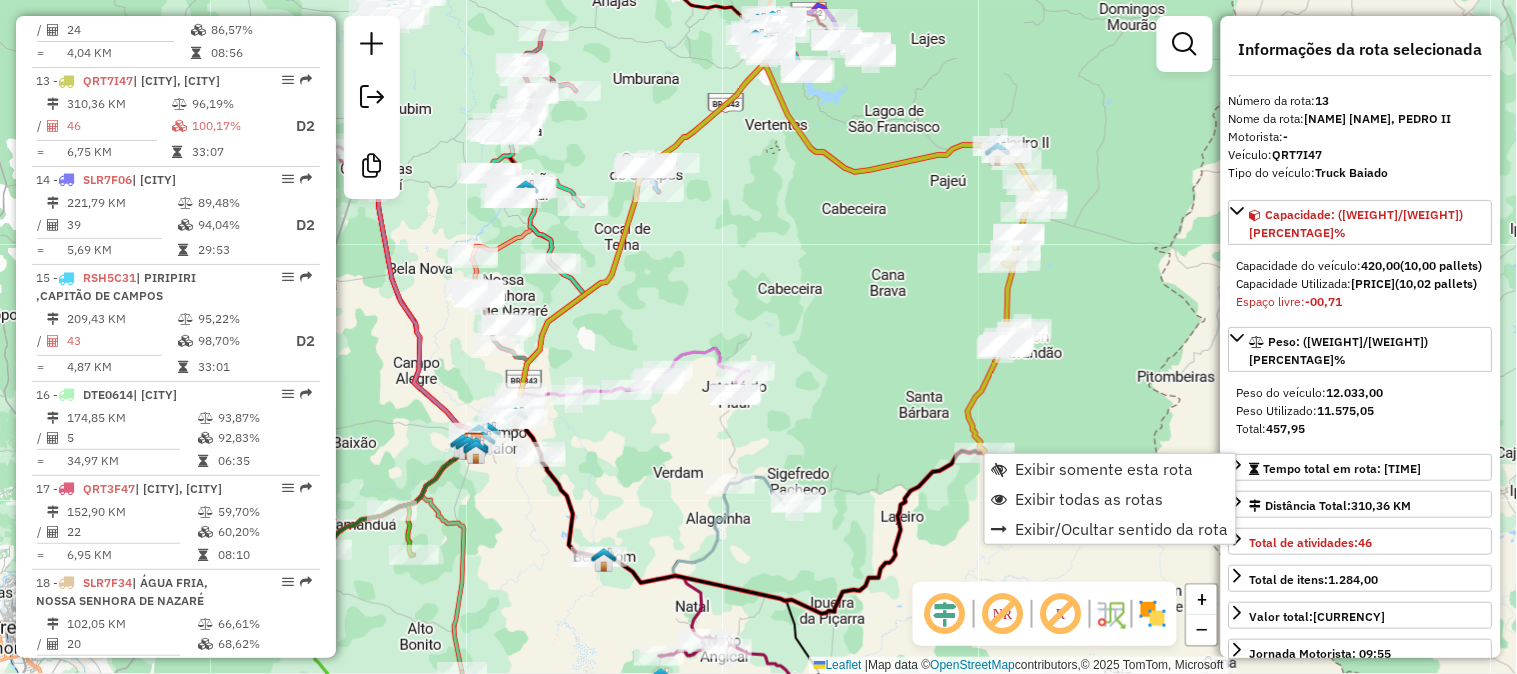 scroll, scrollTop: 1985, scrollLeft: 0, axis: vertical 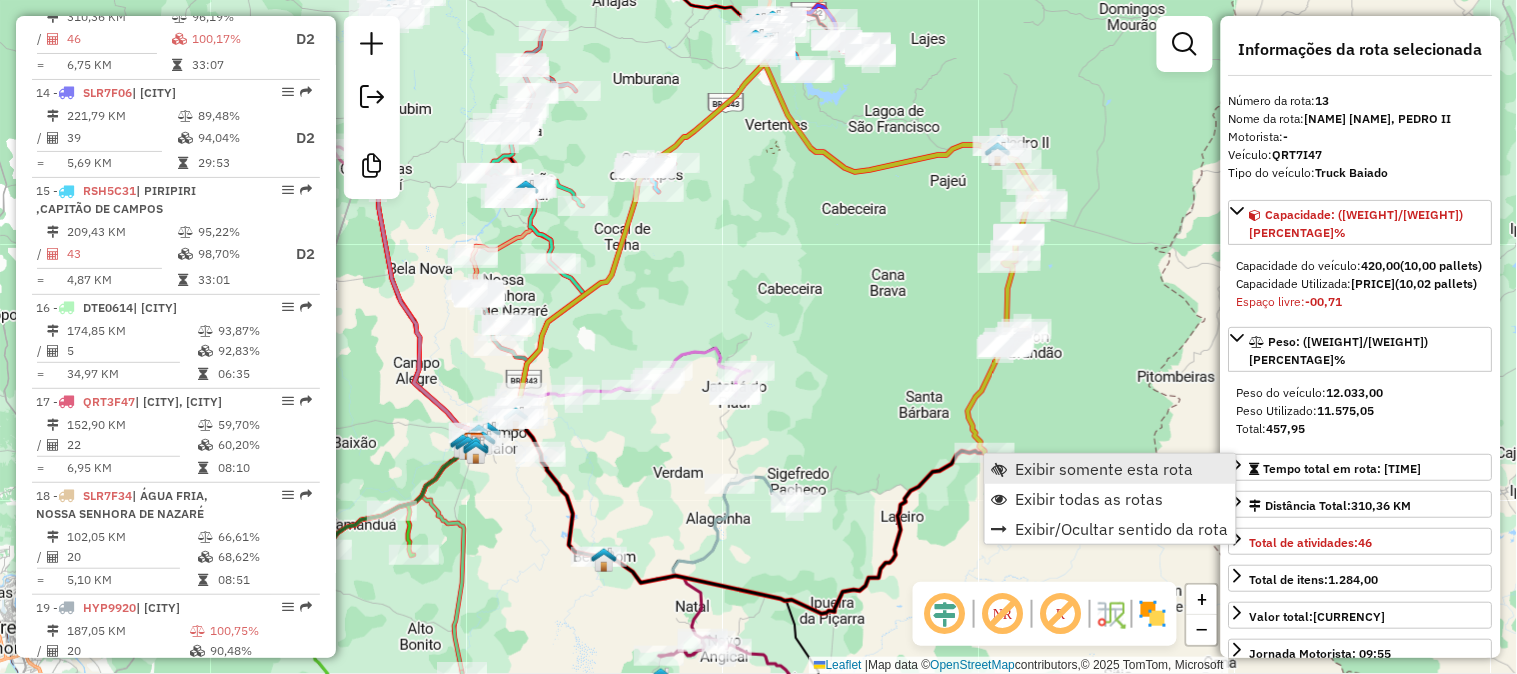click on "Exibir somente esta rota" at bounding box center (1105, 469) 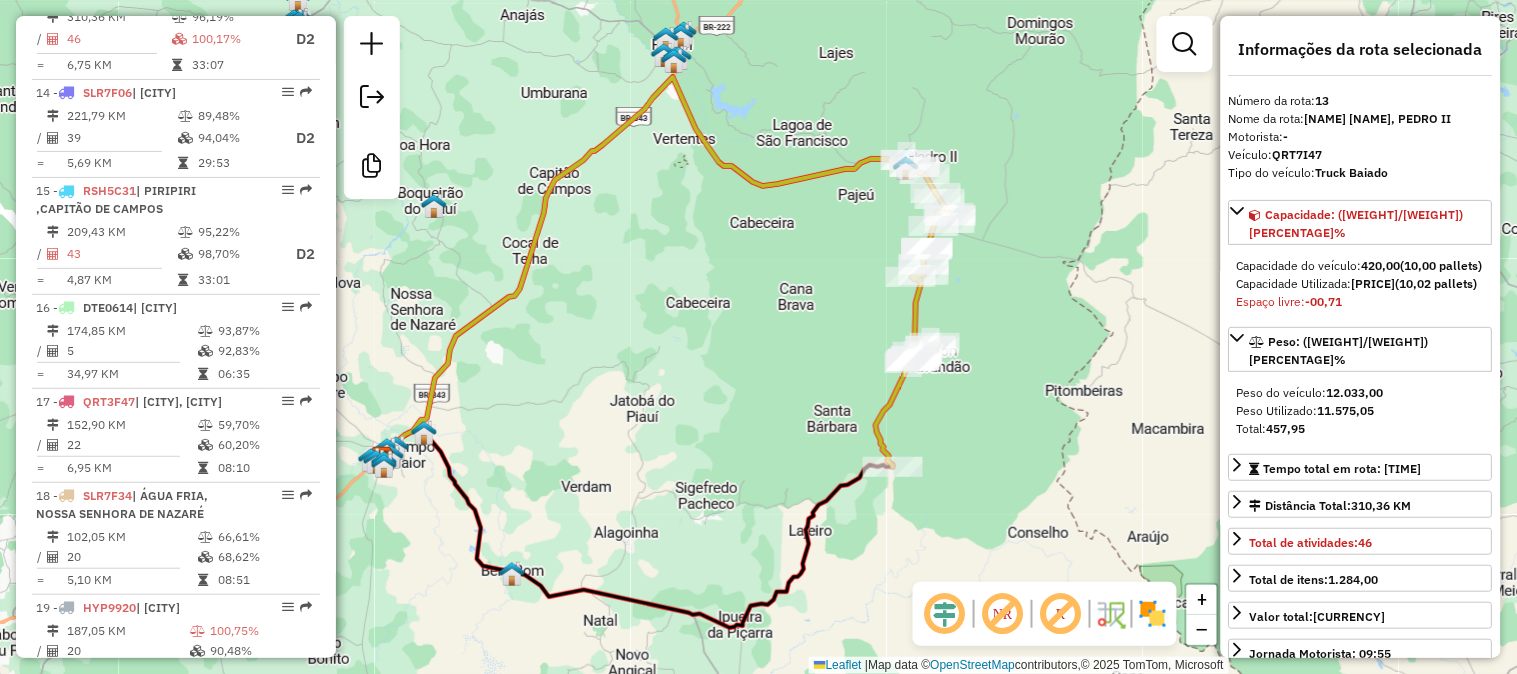 drag, startPoint x: 1133, startPoint y: 248, endPoint x: 1020, endPoint y: 271, distance: 115.316956 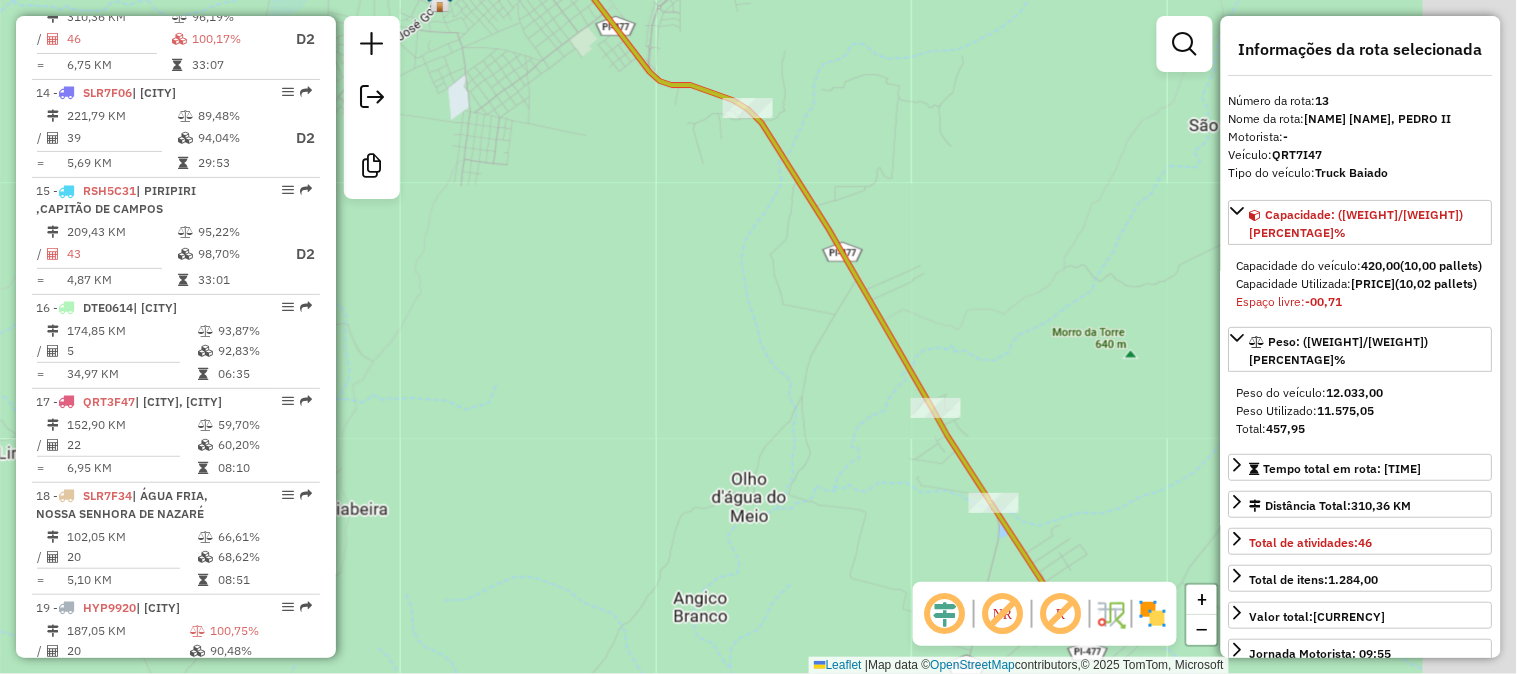 drag, startPoint x: 935, startPoint y: 146, endPoint x: 992, endPoint y: 153, distance: 57.428215 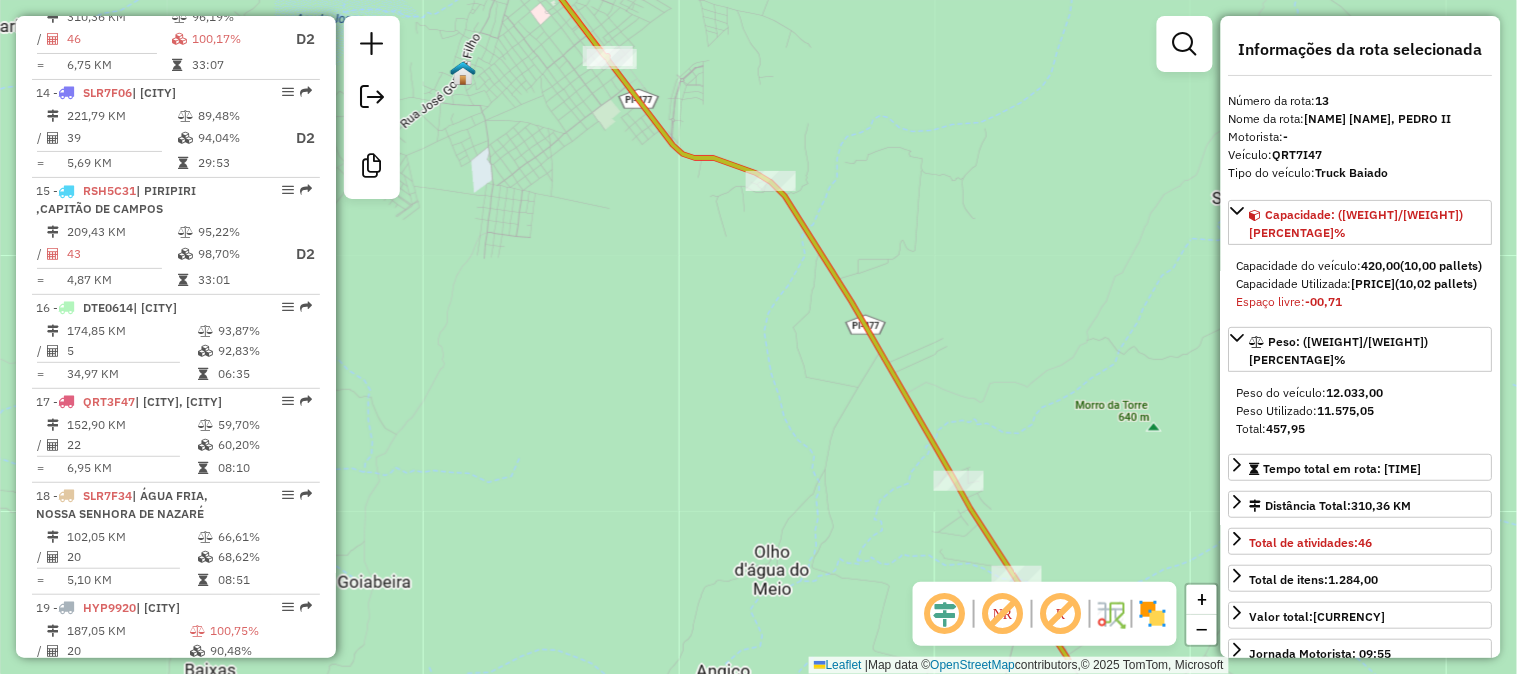 click on "Janela de atendimento Grade de atendimento Capacidade Transportadoras Veículos Cliente Pedidos  Rotas Selecione os dias de semana para filtrar as janelas de atendimento  Seg   Ter   Qua   Qui   Sex   Sáb   Dom  Informe o período da janela de atendimento: De: Até:  Filtrar exatamente a janela do cliente  Considerar janela de atendimento padrão  Selecione os dias de semana para filtrar as grades de atendimento  Seg   Ter   Qua   Qui   Sex   Sáb   Dom   Considerar clientes sem dia de atendimento cadastrado  Clientes fora do dia de atendimento selecionado Filtrar as atividades entre os valores definidos abaixo:  Peso mínimo:   Peso máximo:   Cubagem mínima:   Cubagem máxima:   De:   Até:  Filtrar as atividades entre o tempo de atendimento definido abaixo:  De:   Até:   Considerar capacidade total dos clientes não roteirizados Transportadora: Selecione um ou mais itens Tipo de veículo: Selecione um ou mais itens Veículo: Selecione um ou mais itens Motorista: Selecione um ou mais itens Nome: Rótulo:" 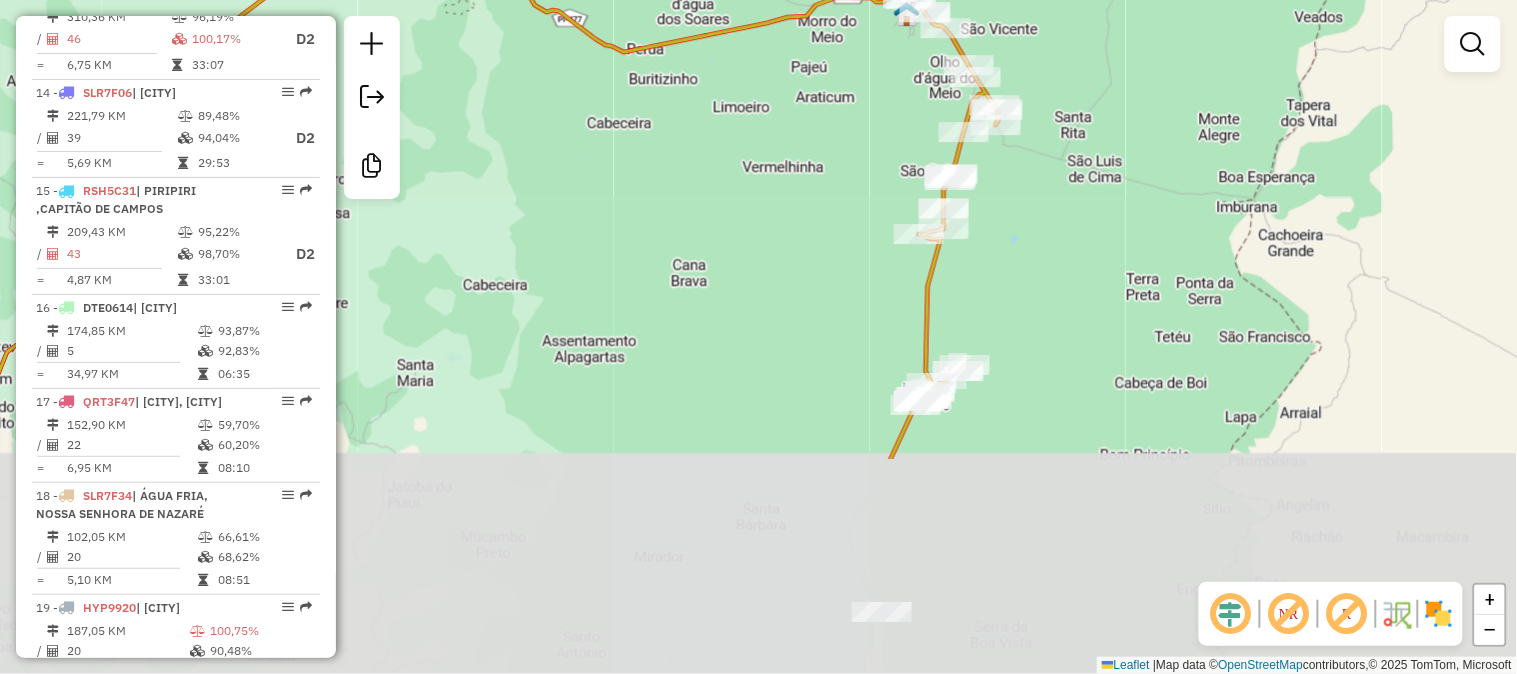 drag, startPoint x: 1184, startPoint y: 465, endPoint x: 1044, endPoint y: 170, distance: 326.53485 